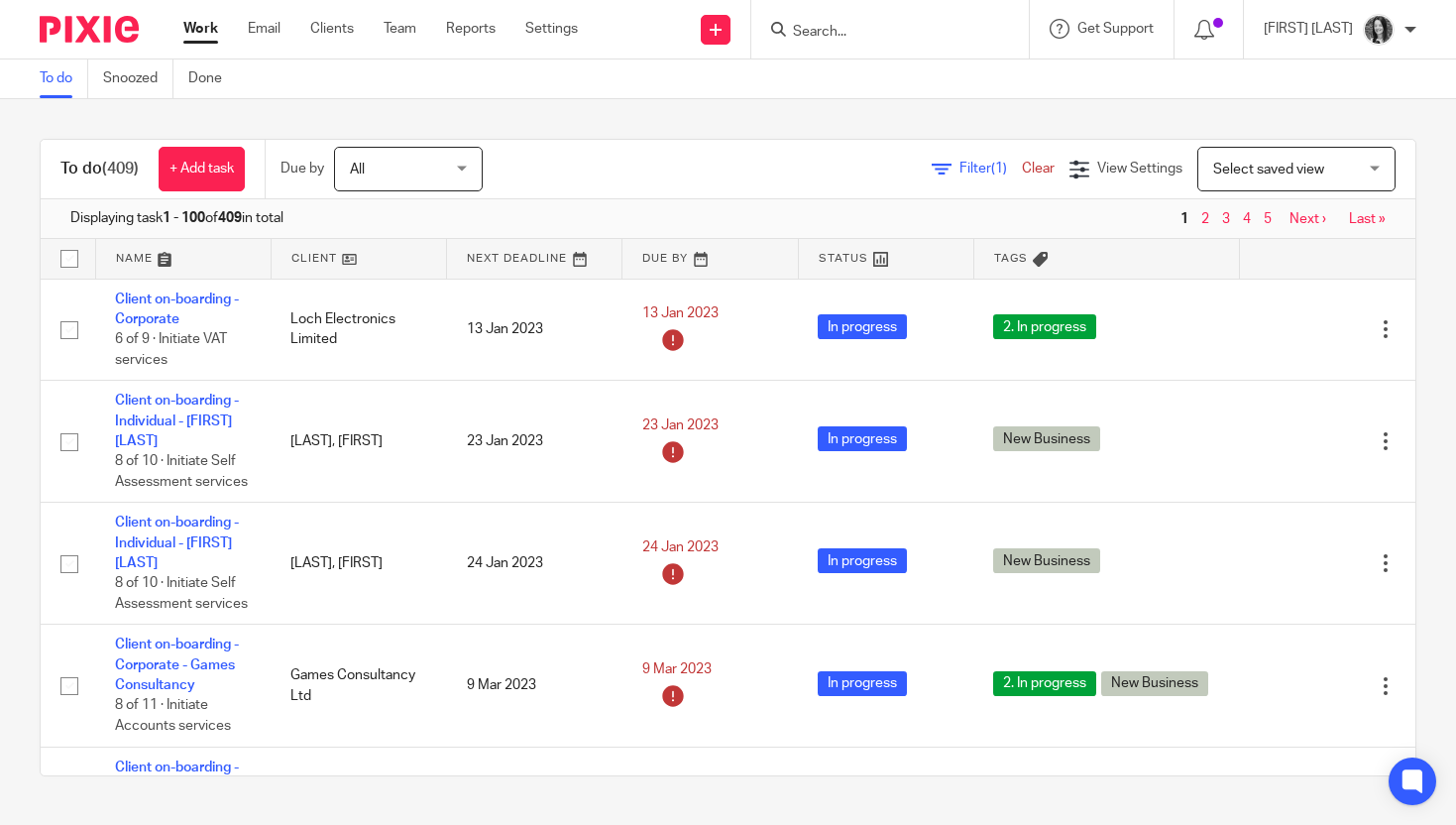 scroll, scrollTop: 0, scrollLeft: 0, axis: both 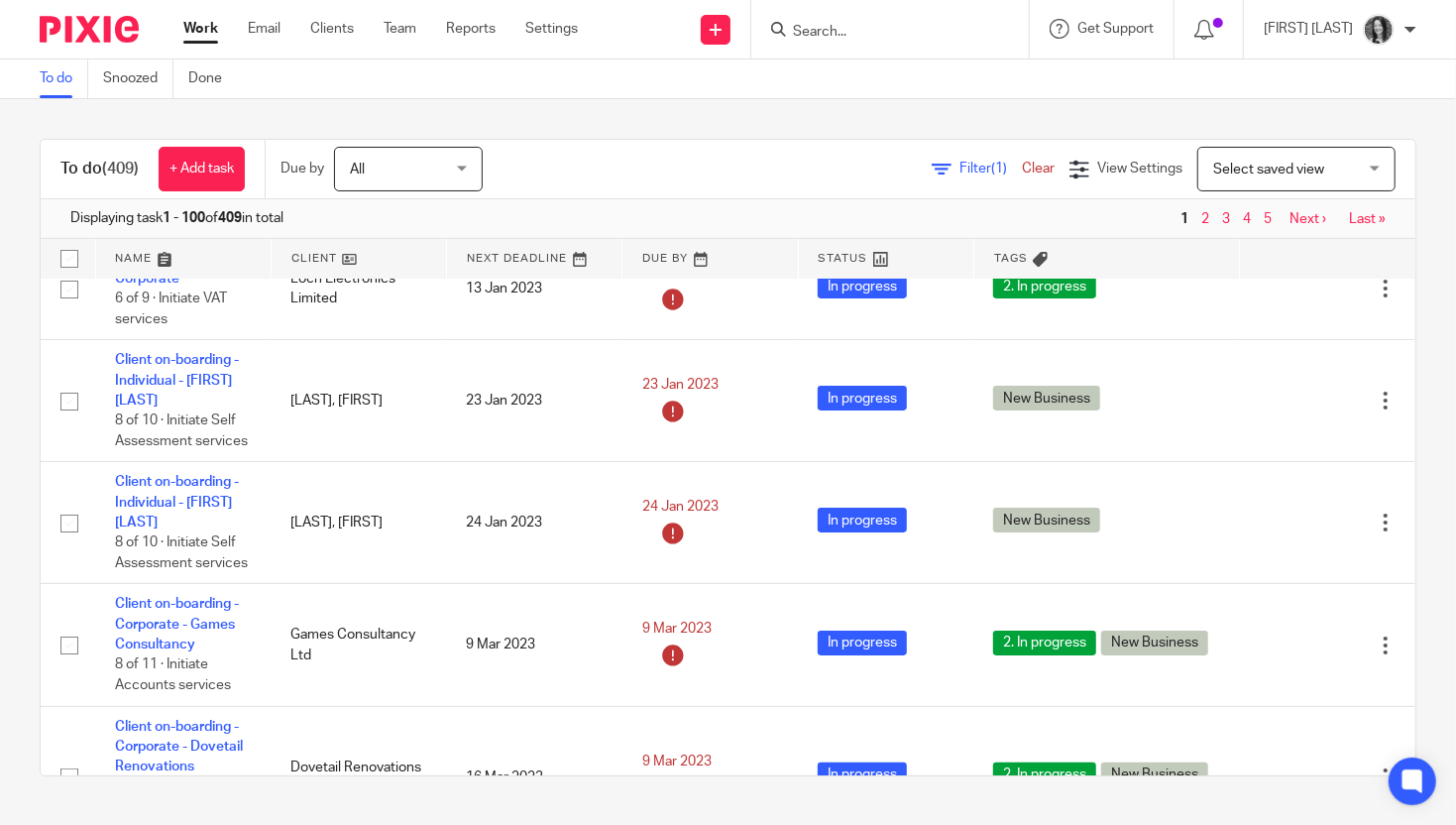 click on "Filter
(1)" at bounding box center [990, 169] 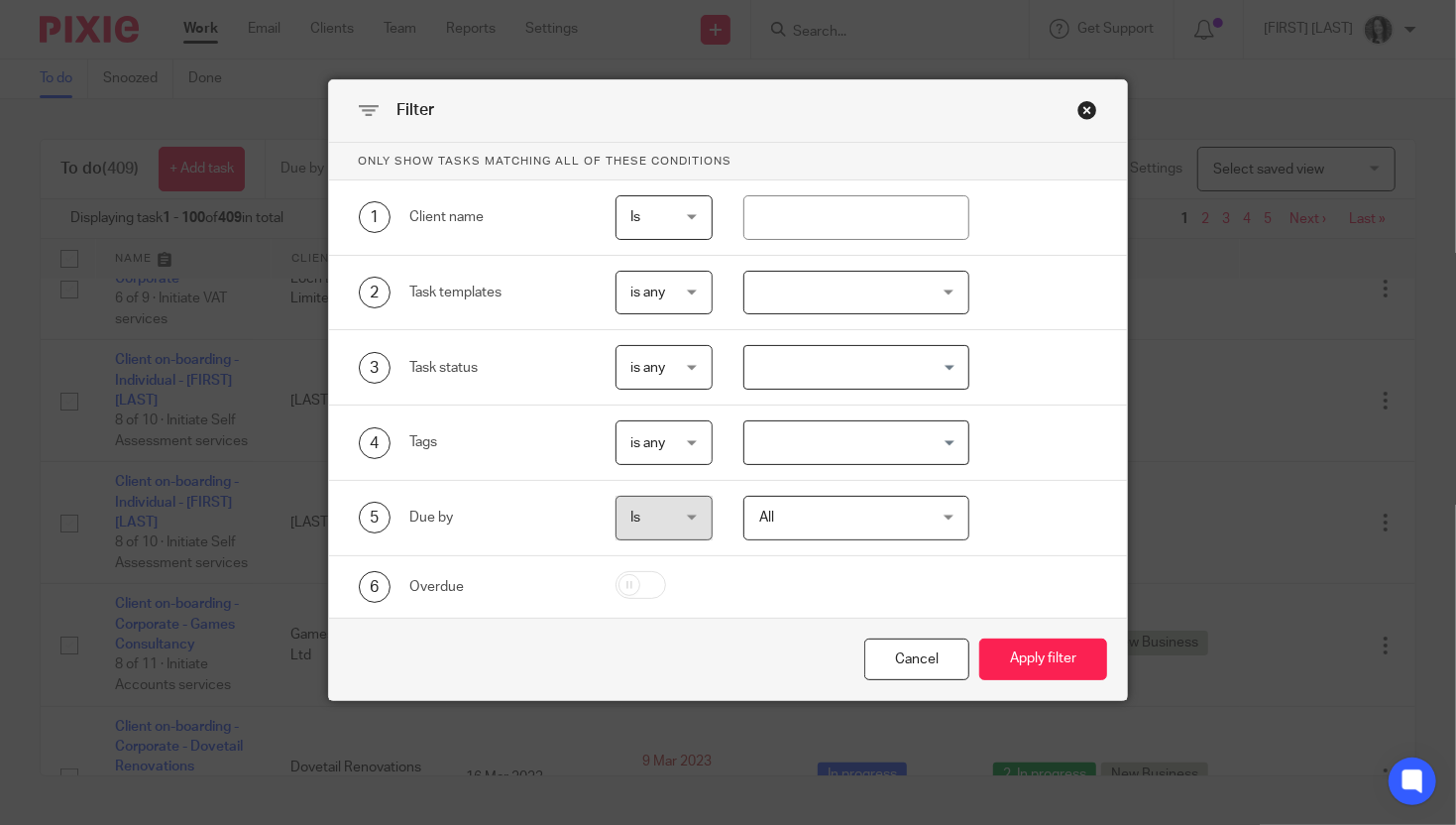 click at bounding box center [851, 442] 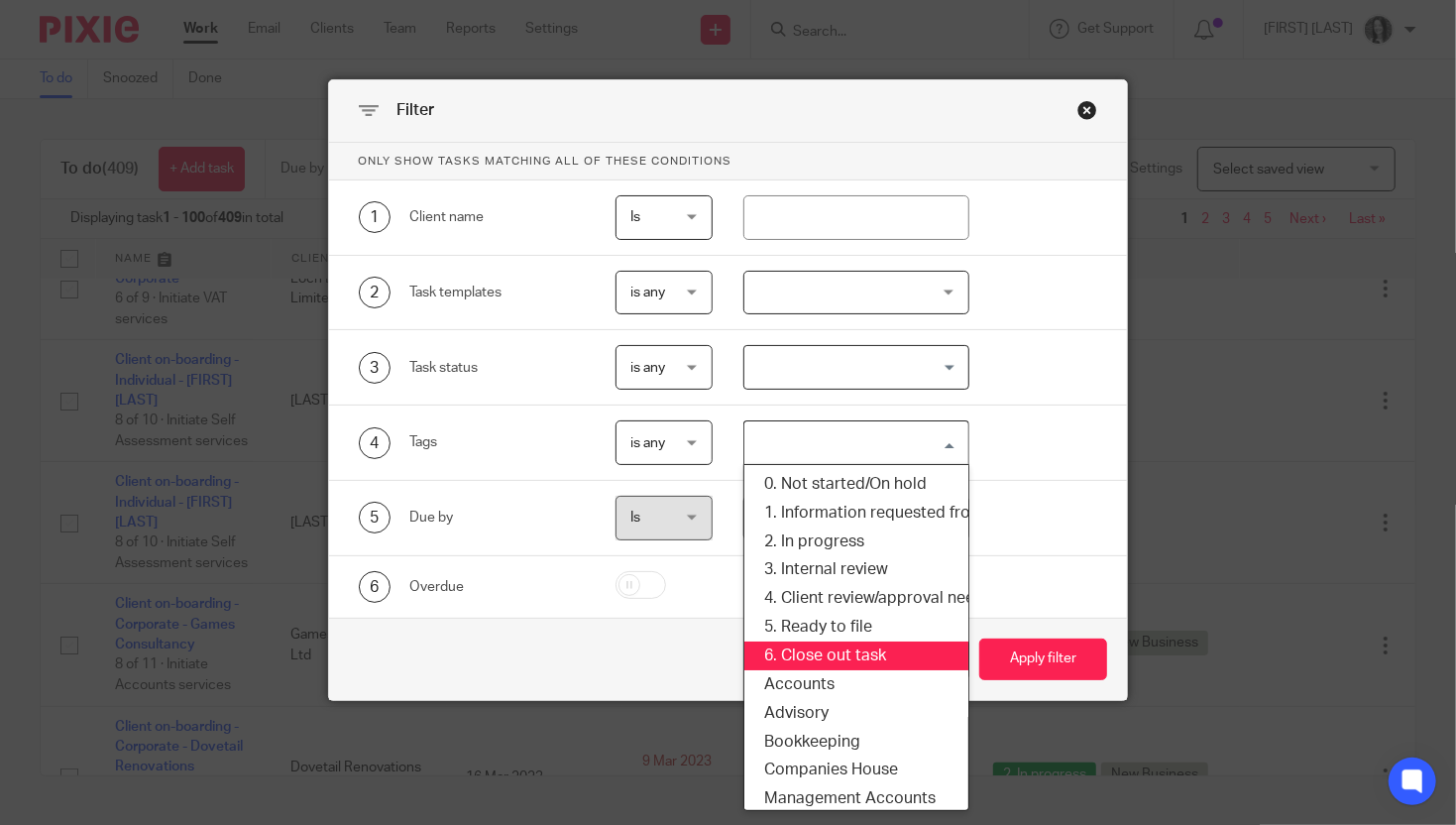 scroll, scrollTop: 178, scrollLeft: 0, axis: vertical 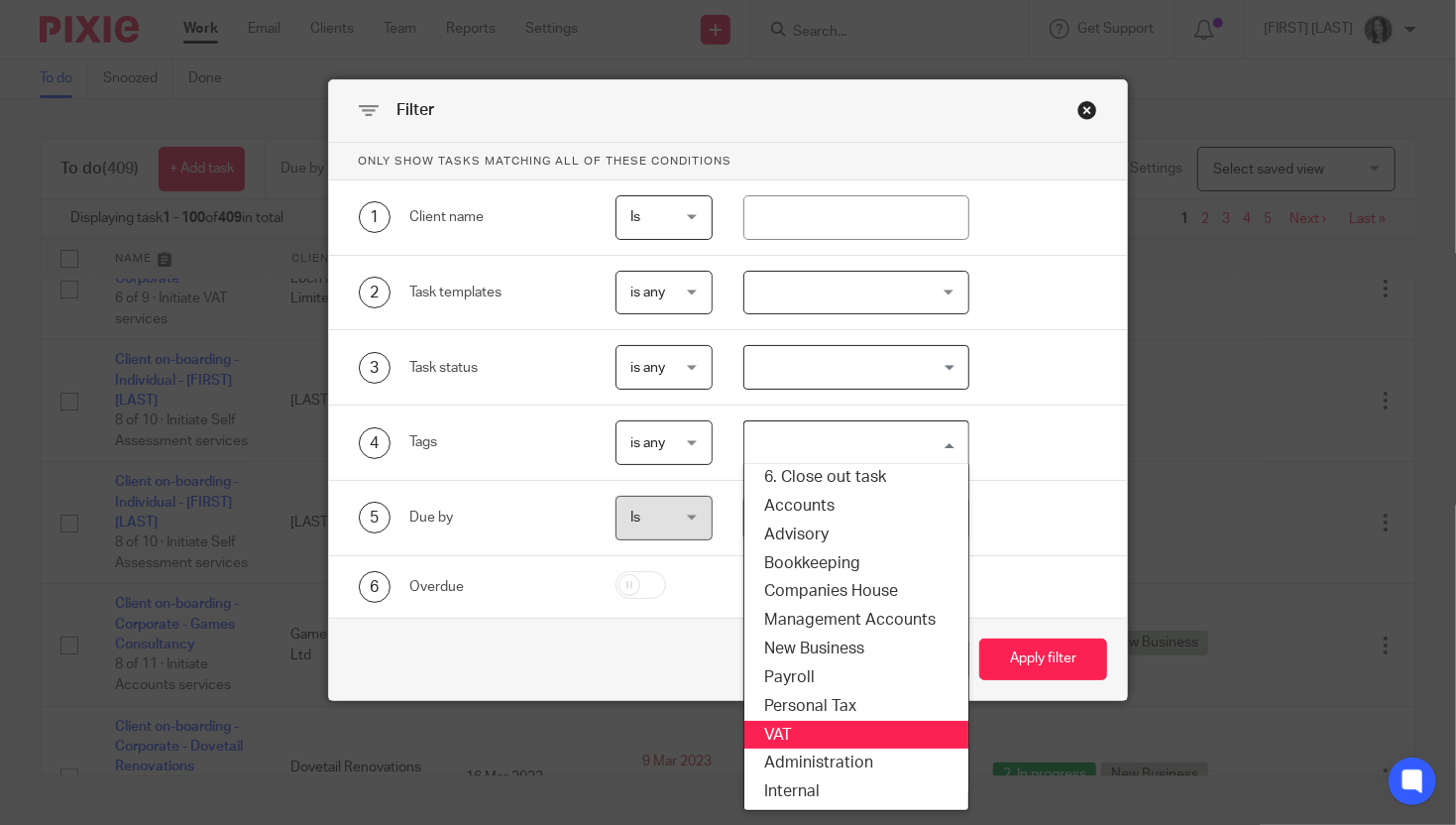 click on "VAT" at bounding box center [856, 735] 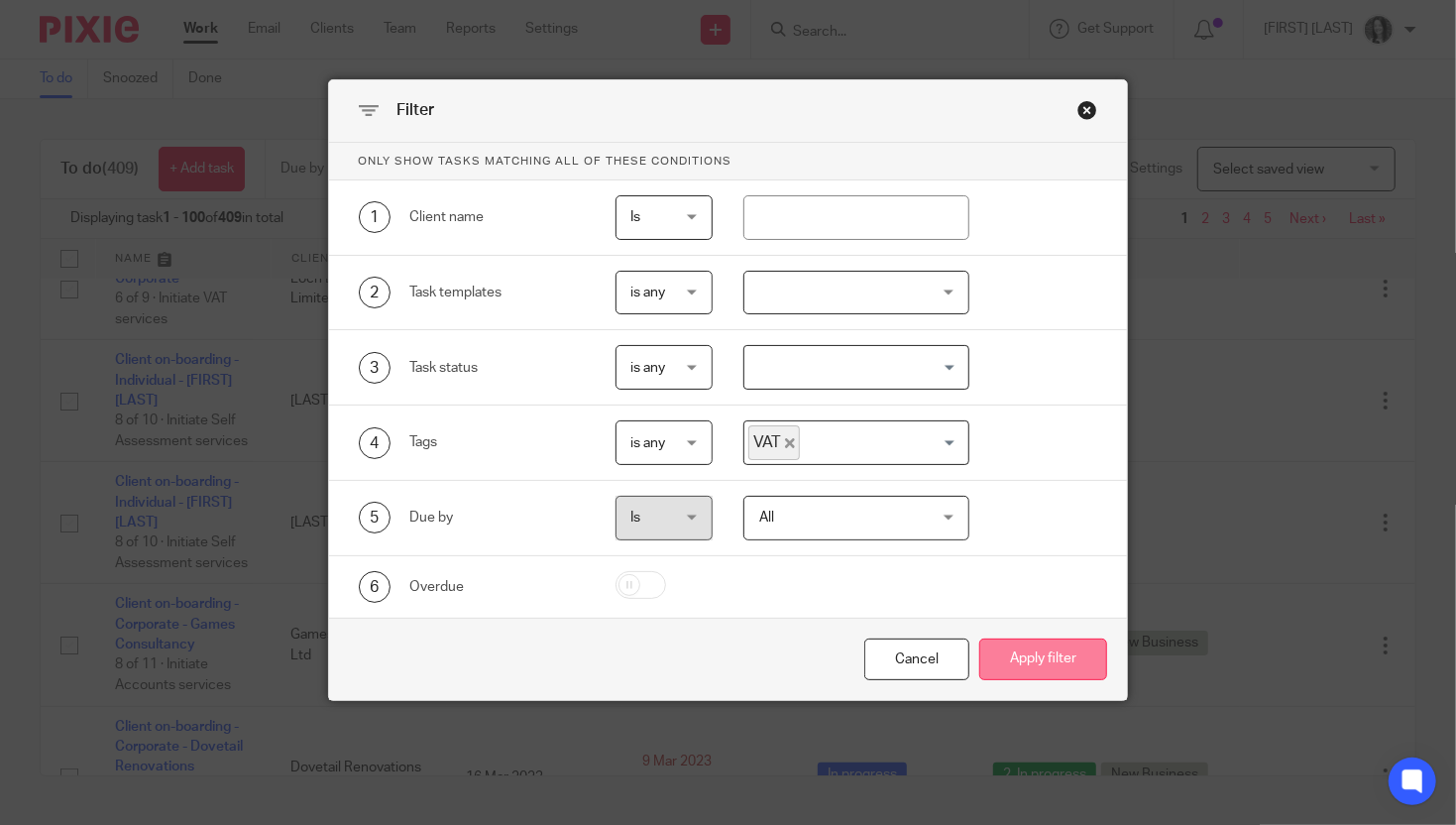 click on "Apply filter" at bounding box center (1043, 659) 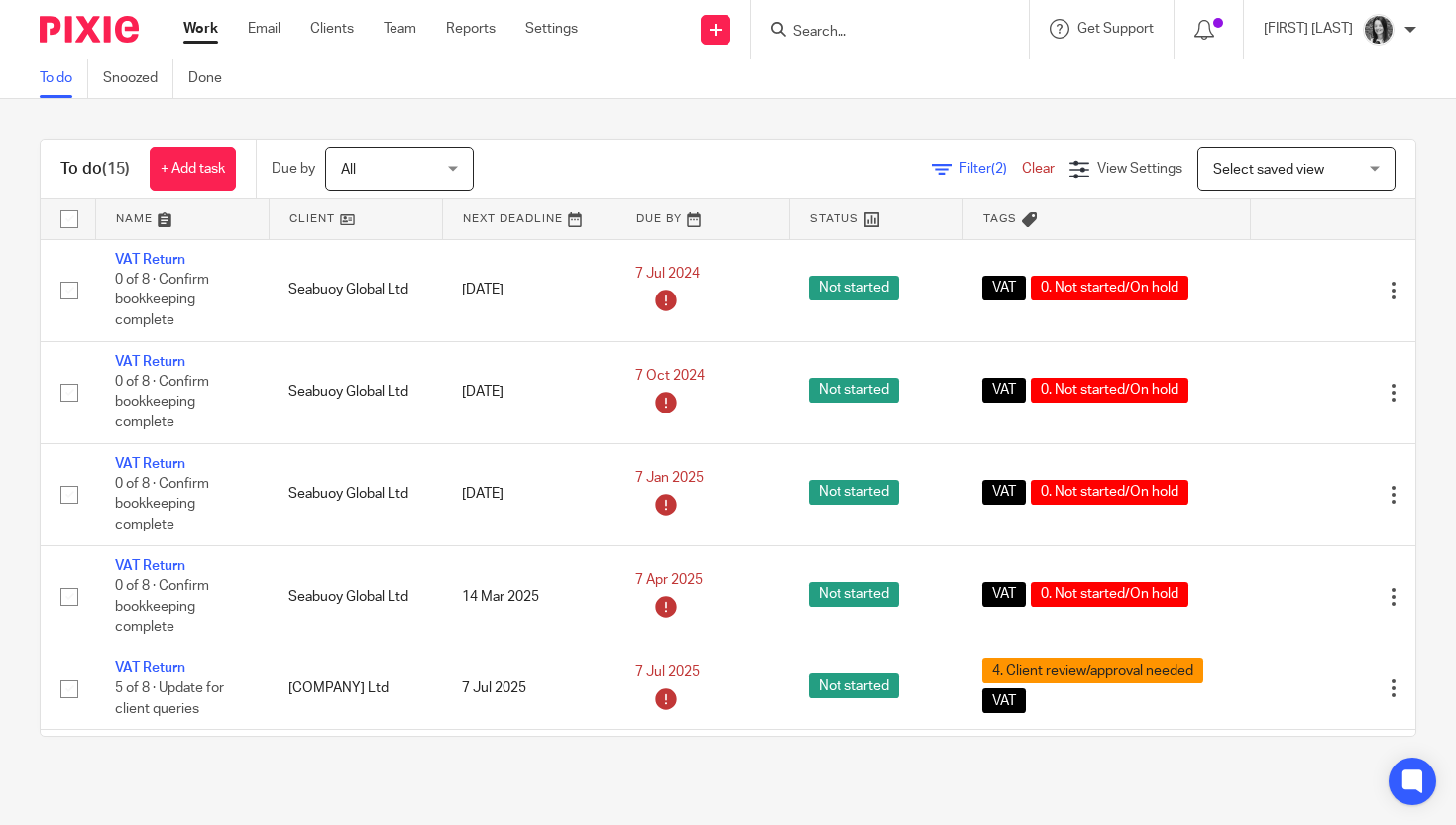 scroll, scrollTop: 0, scrollLeft: 0, axis: both 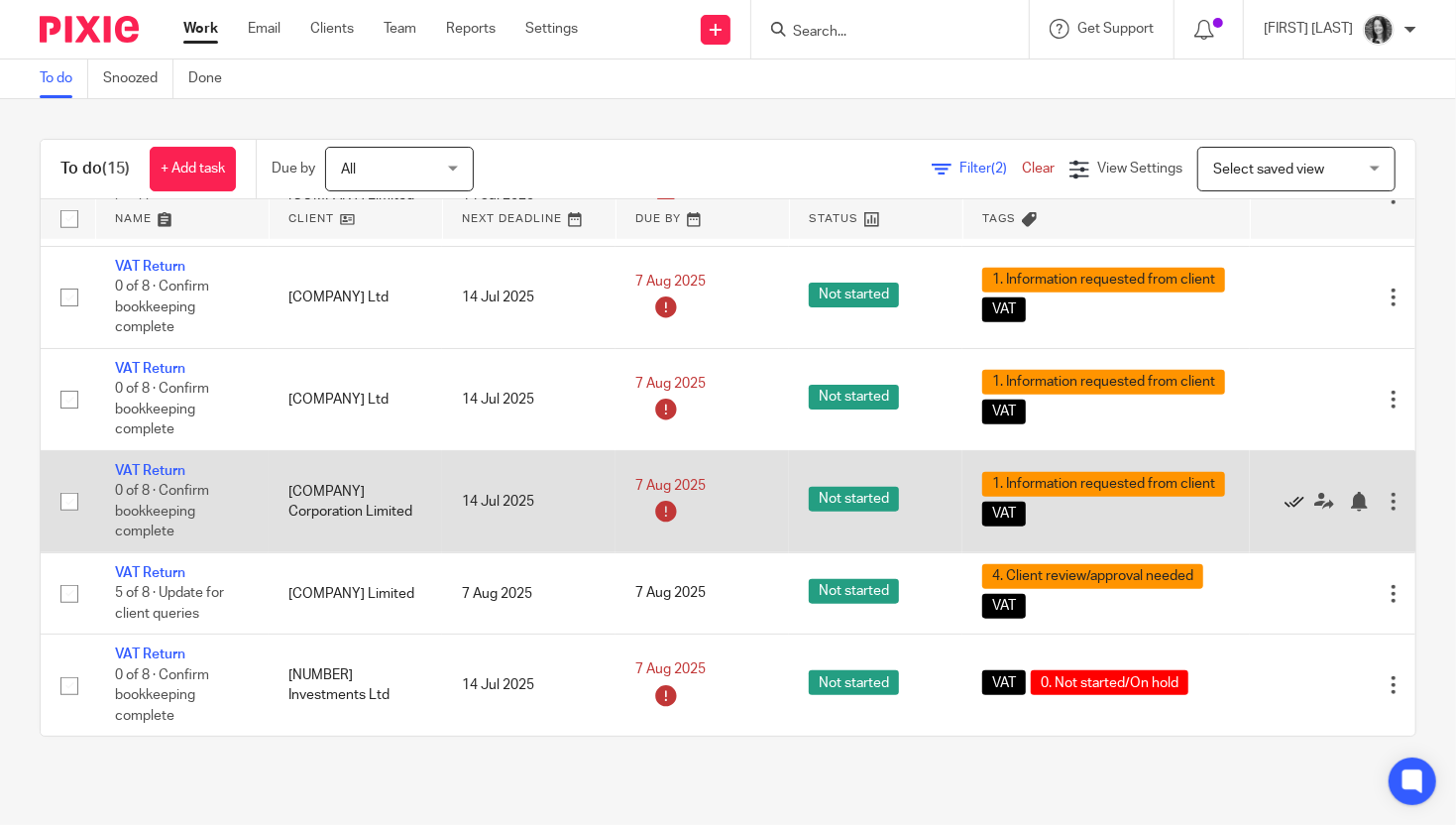 click at bounding box center (1294, 502) 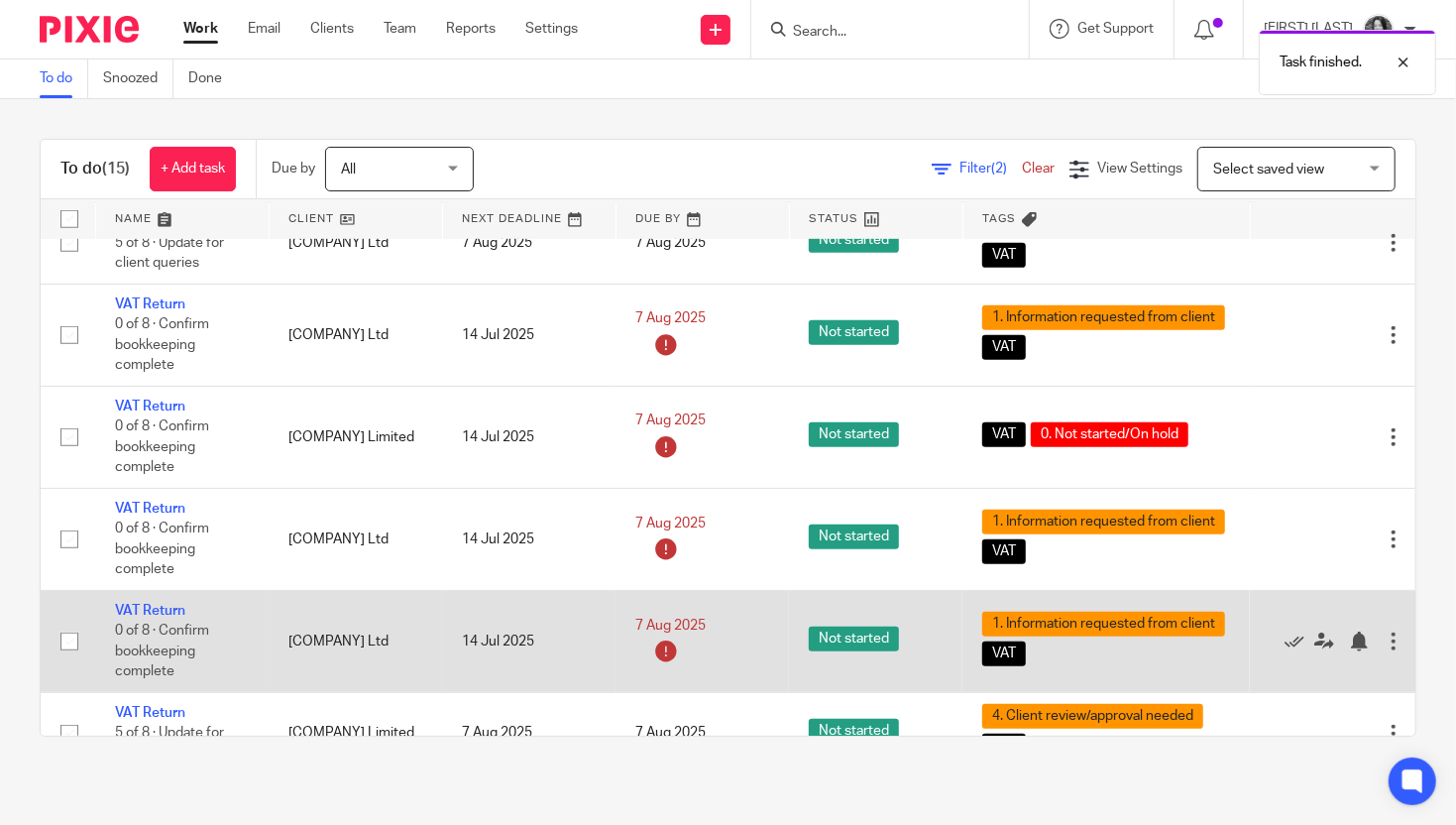 scroll, scrollTop: 727, scrollLeft: 0, axis: vertical 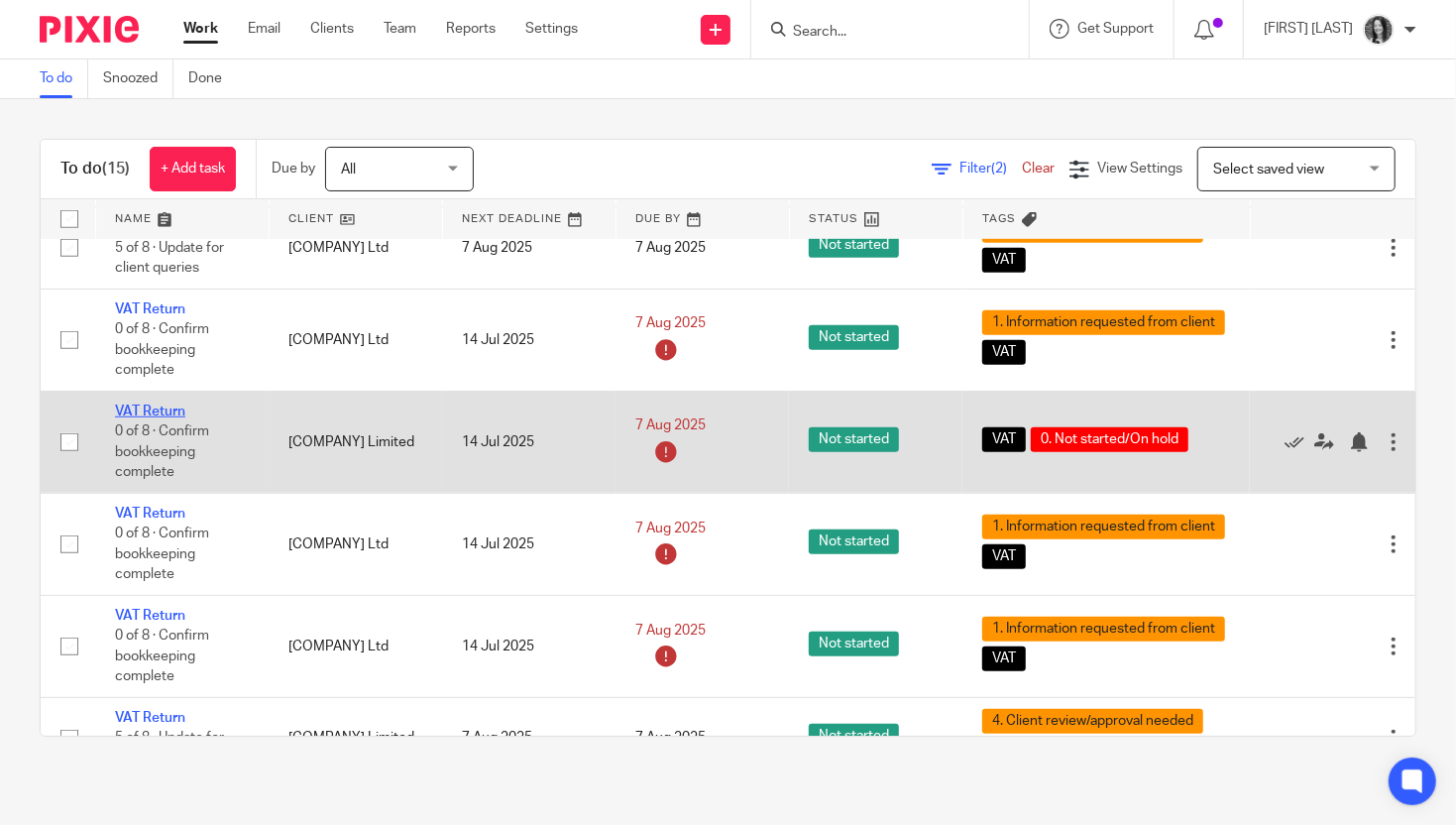 click on "VAT Return" at bounding box center (150, 412) 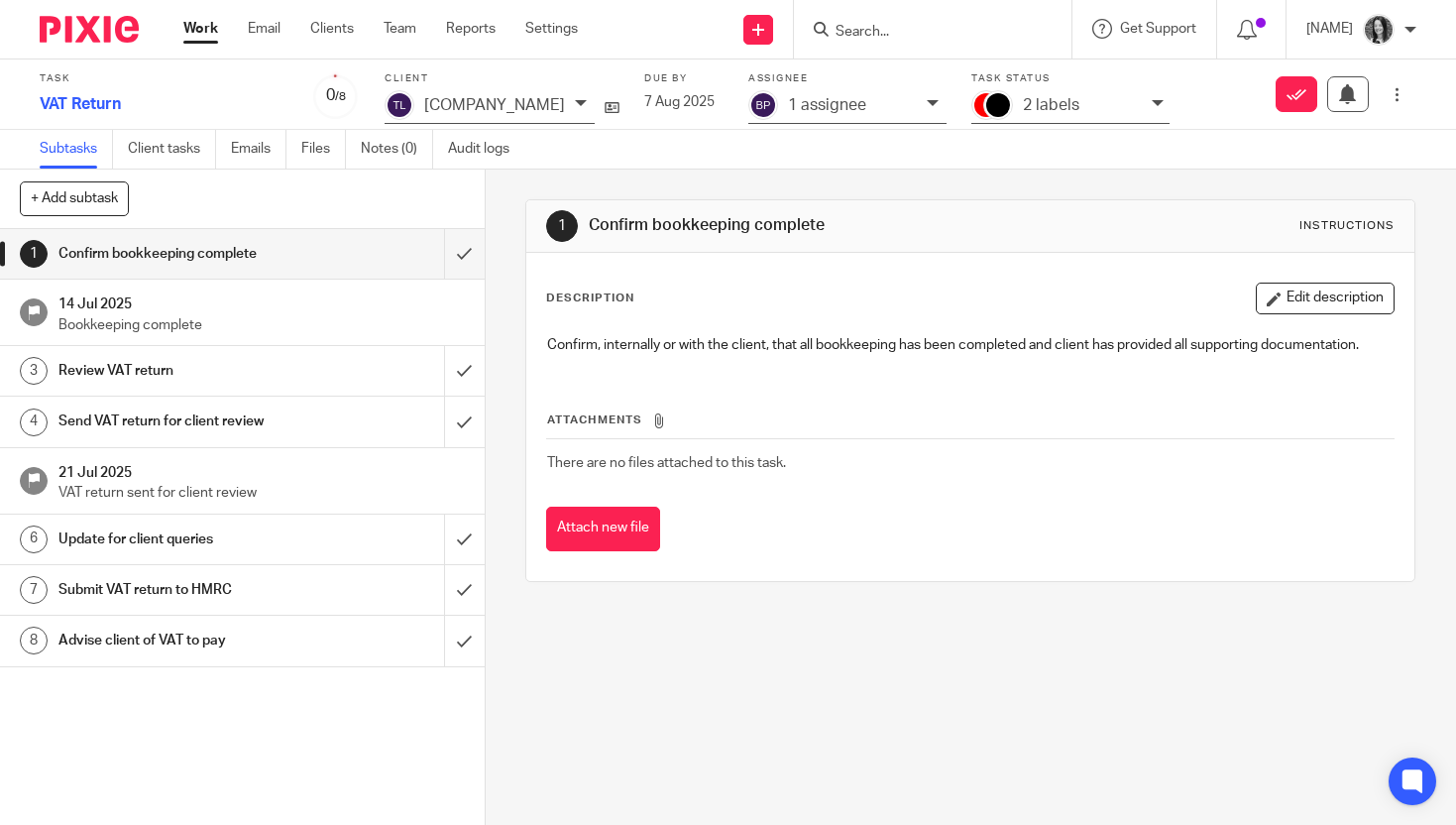 scroll, scrollTop: 0, scrollLeft: 0, axis: both 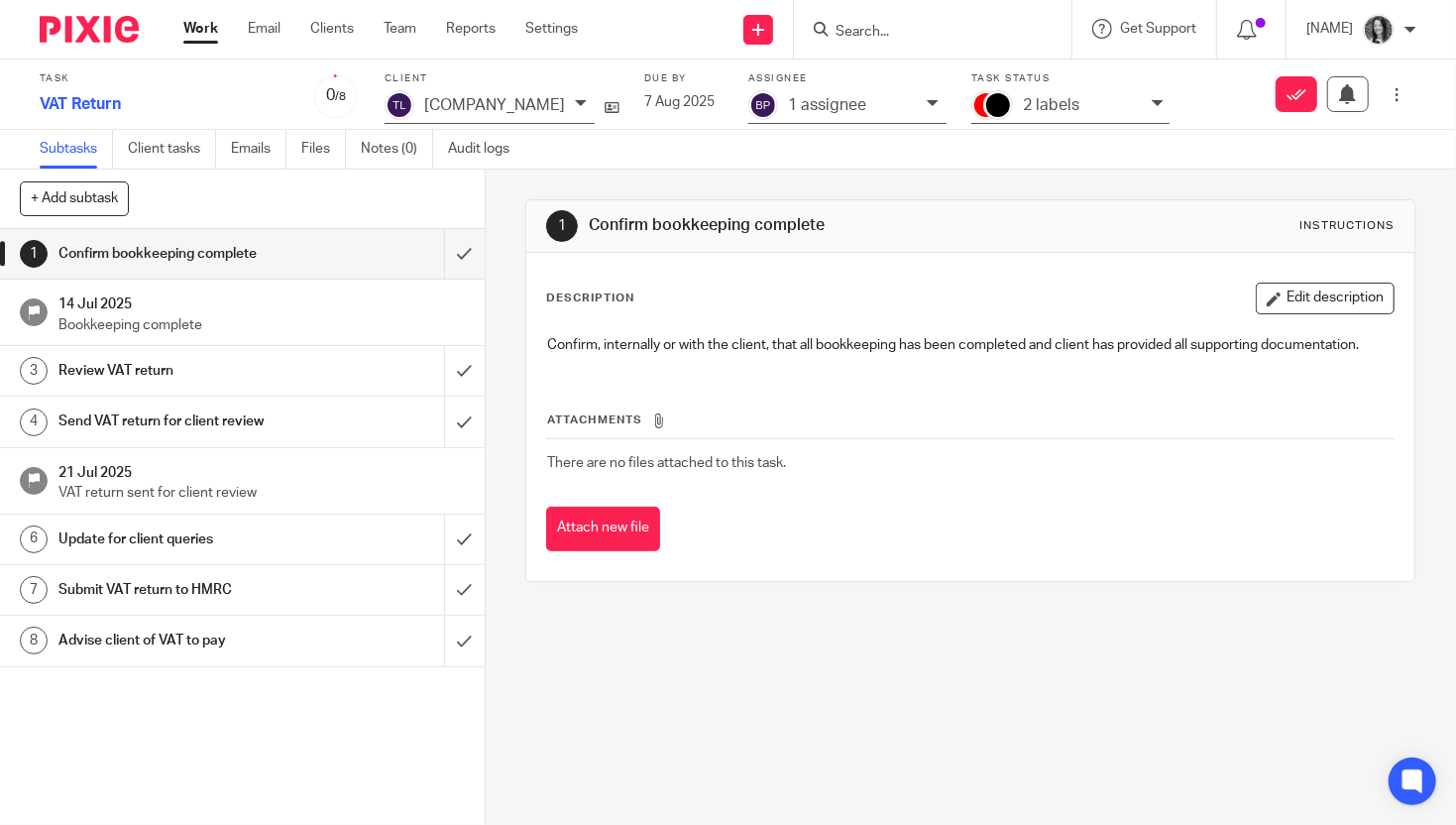 click on "2 labels" at bounding box center (1070, 107) 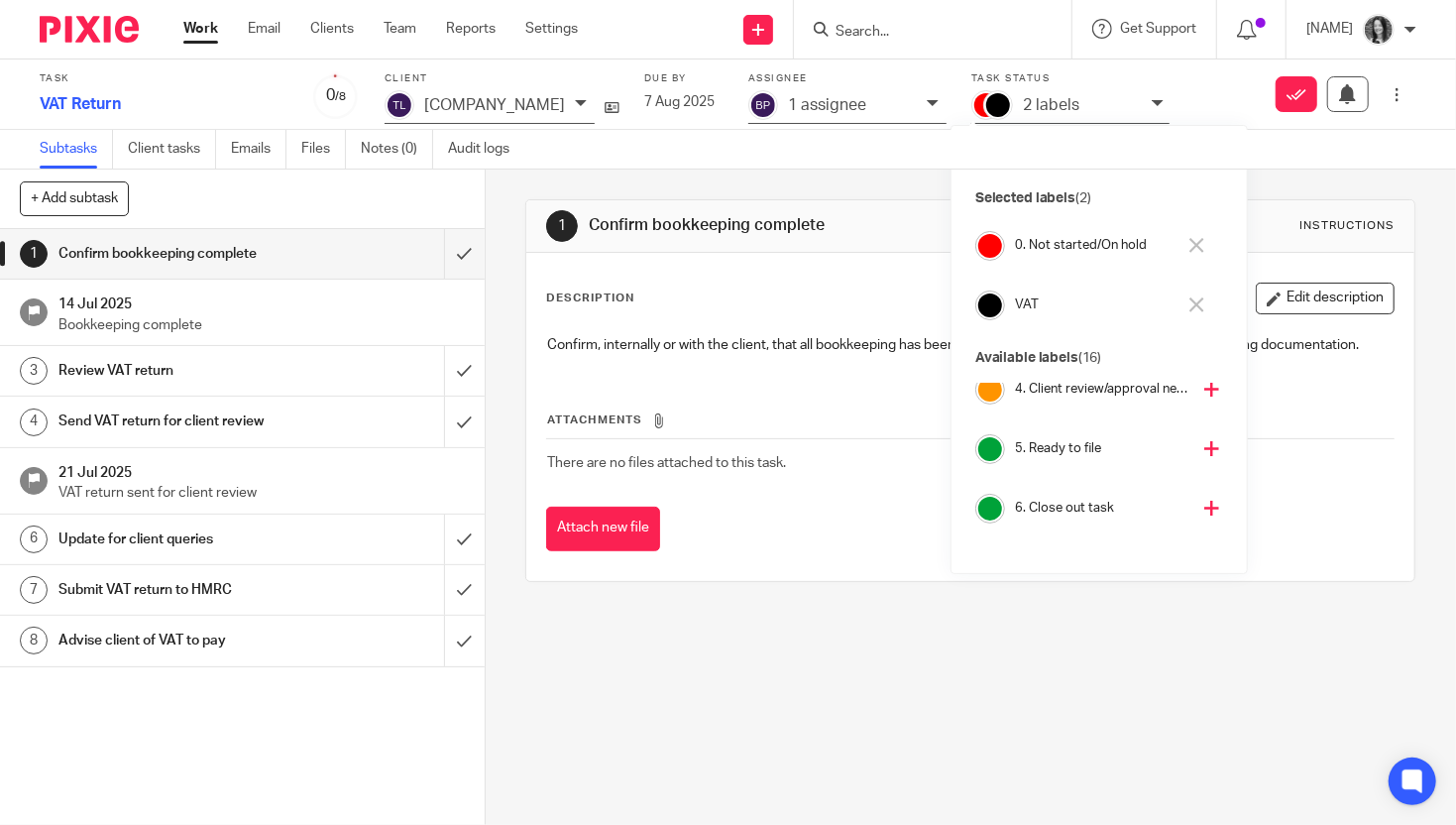 scroll, scrollTop: 188, scrollLeft: 0, axis: vertical 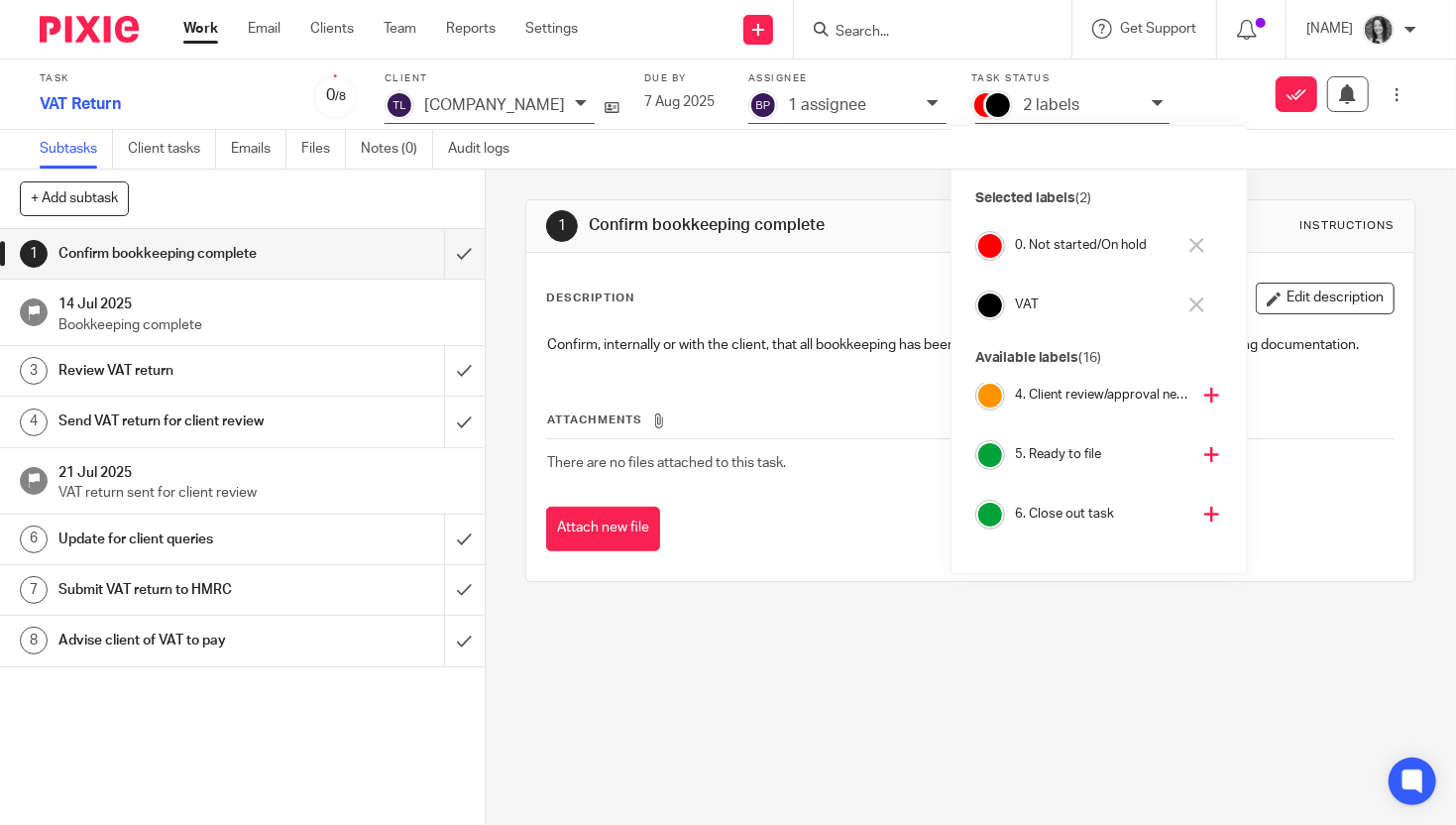 click on "4. Client review/approval needed" at bounding box center [1102, 395] 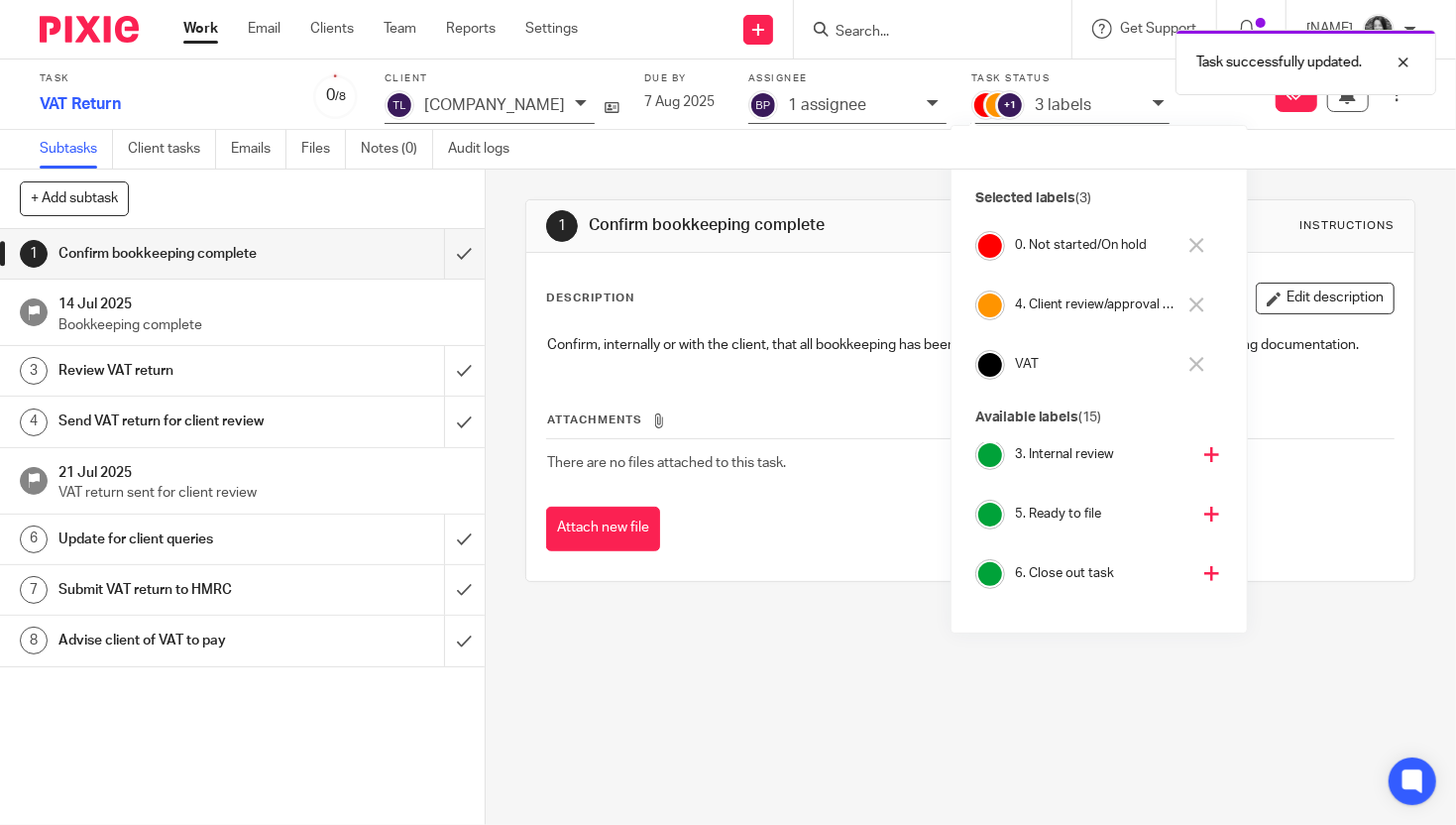 click on "0. Not started/On hold" at bounding box center [1095, 245] 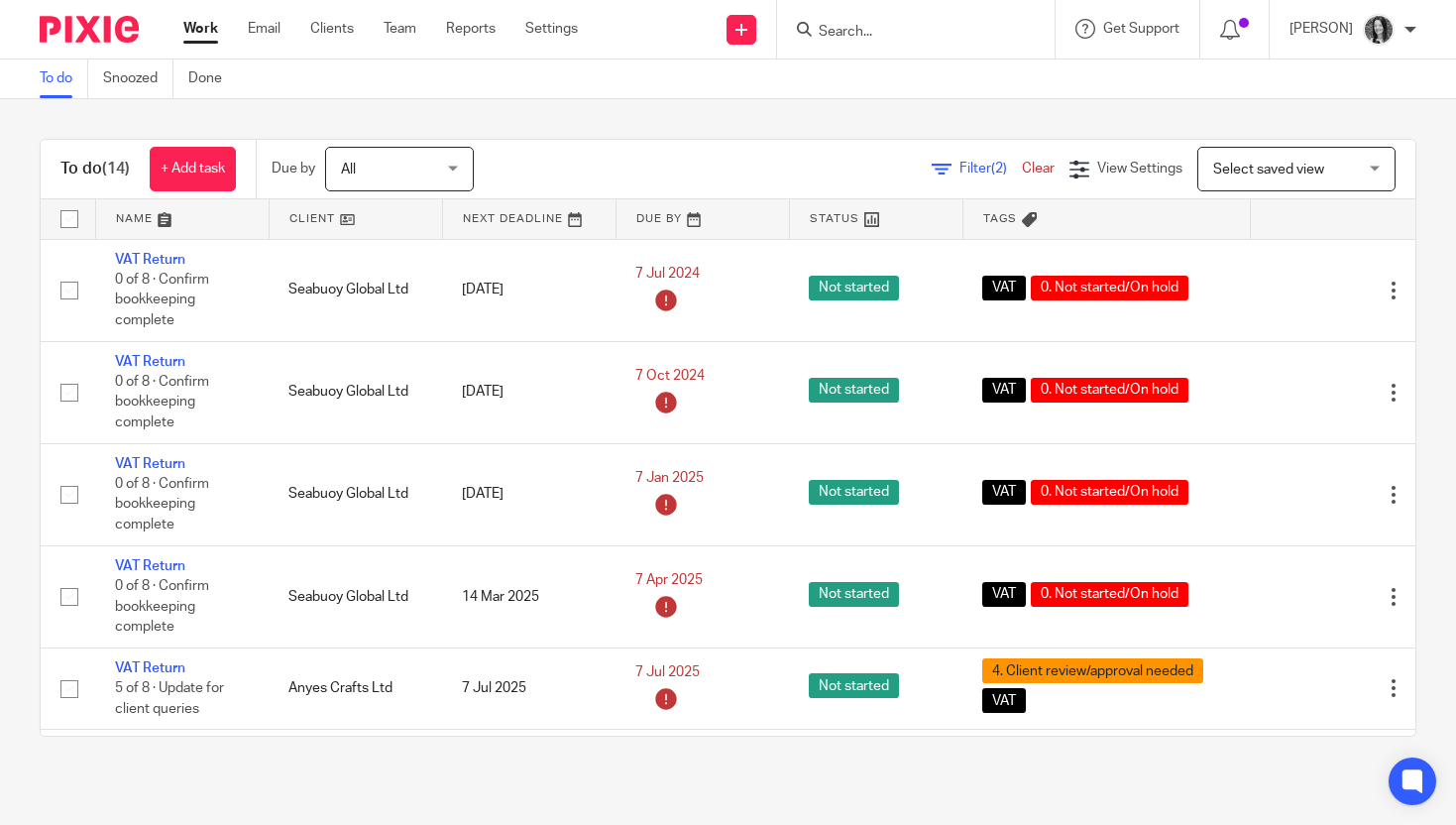 scroll, scrollTop: 0, scrollLeft: 0, axis: both 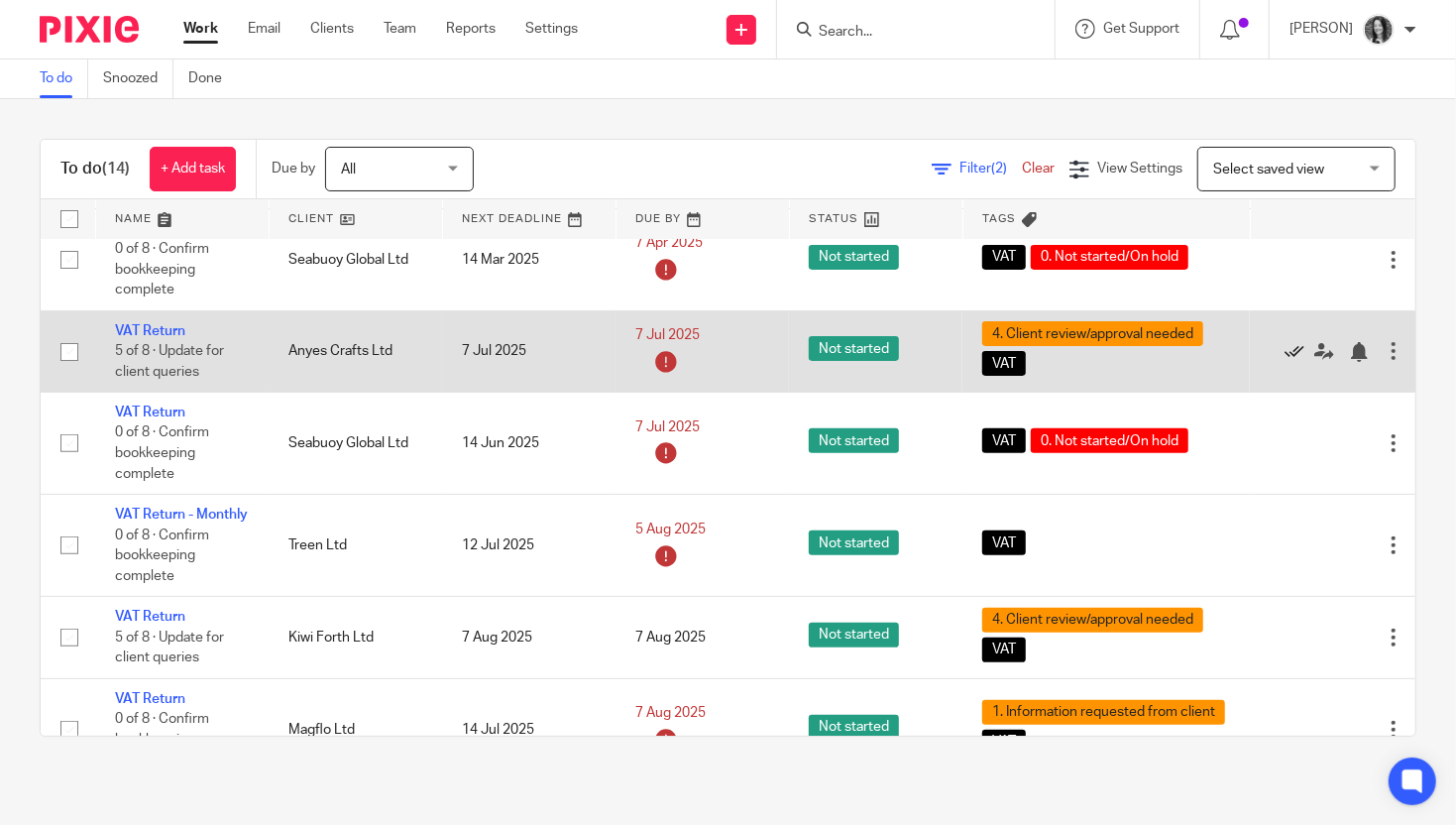 click at bounding box center [1294, 352] 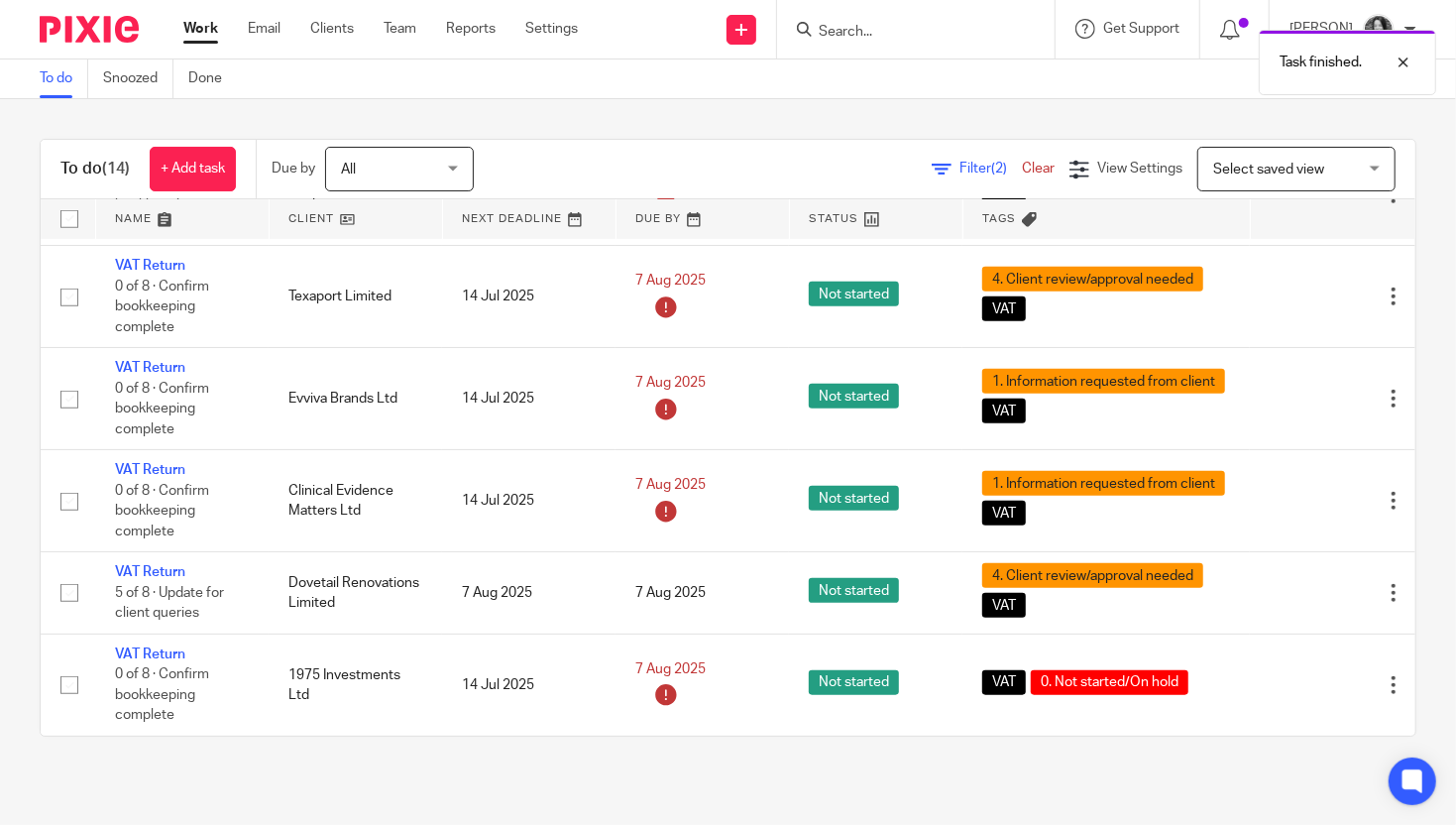scroll, scrollTop: 856, scrollLeft: 0, axis: vertical 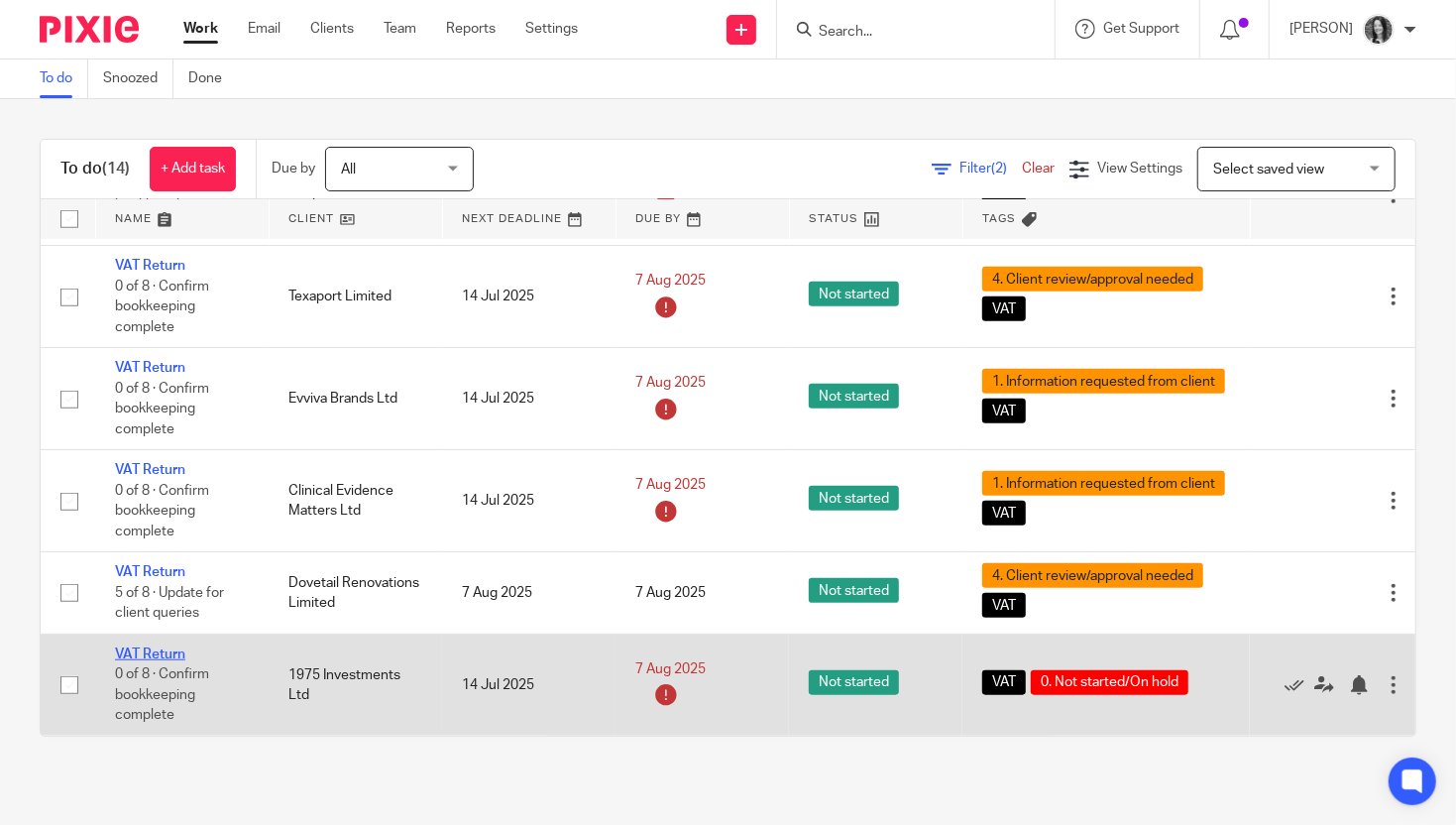 click on "VAT Return" at bounding box center [150, 654] 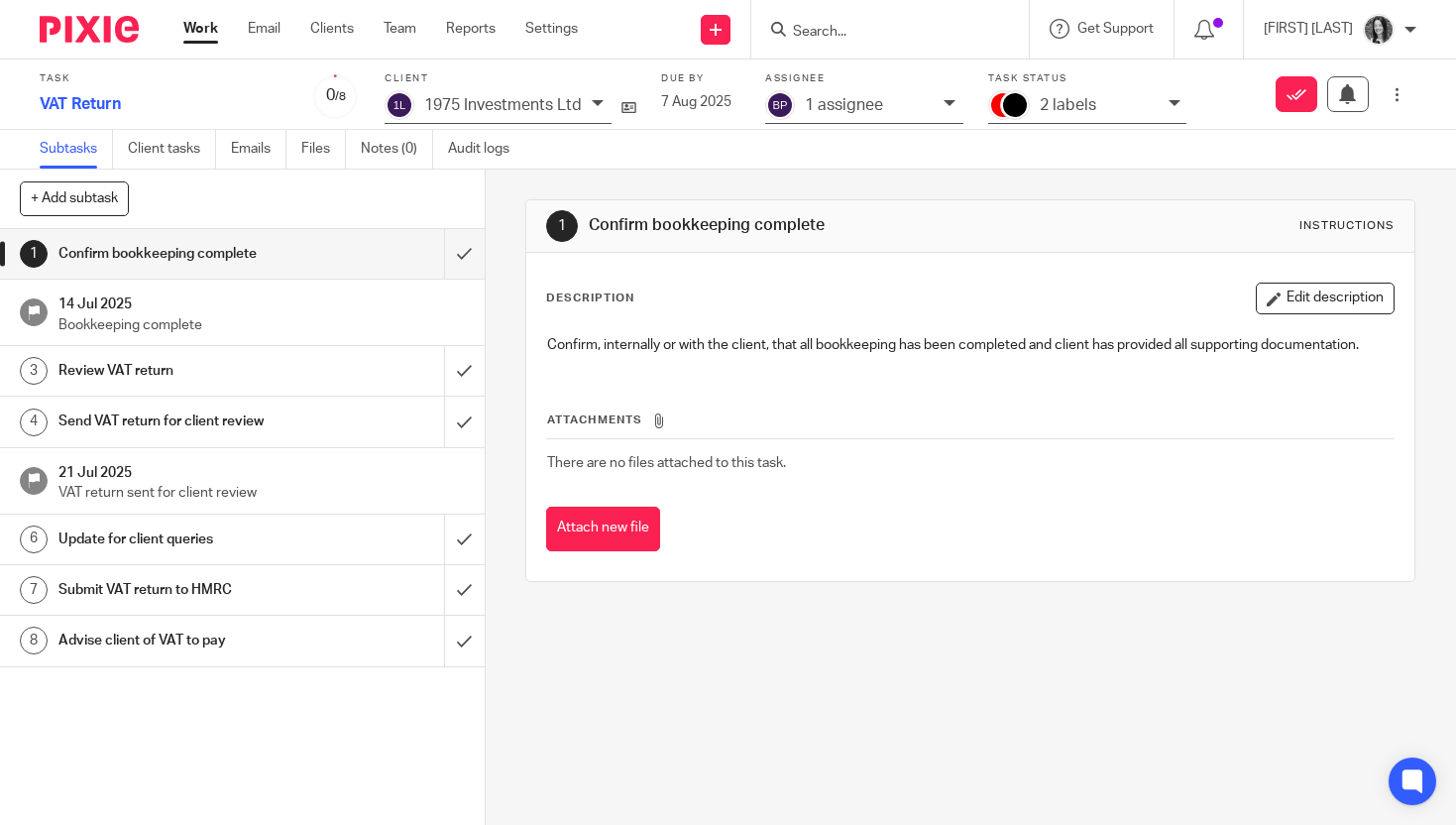 scroll, scrollTop: 0, scrollLeft: 0, axis: both 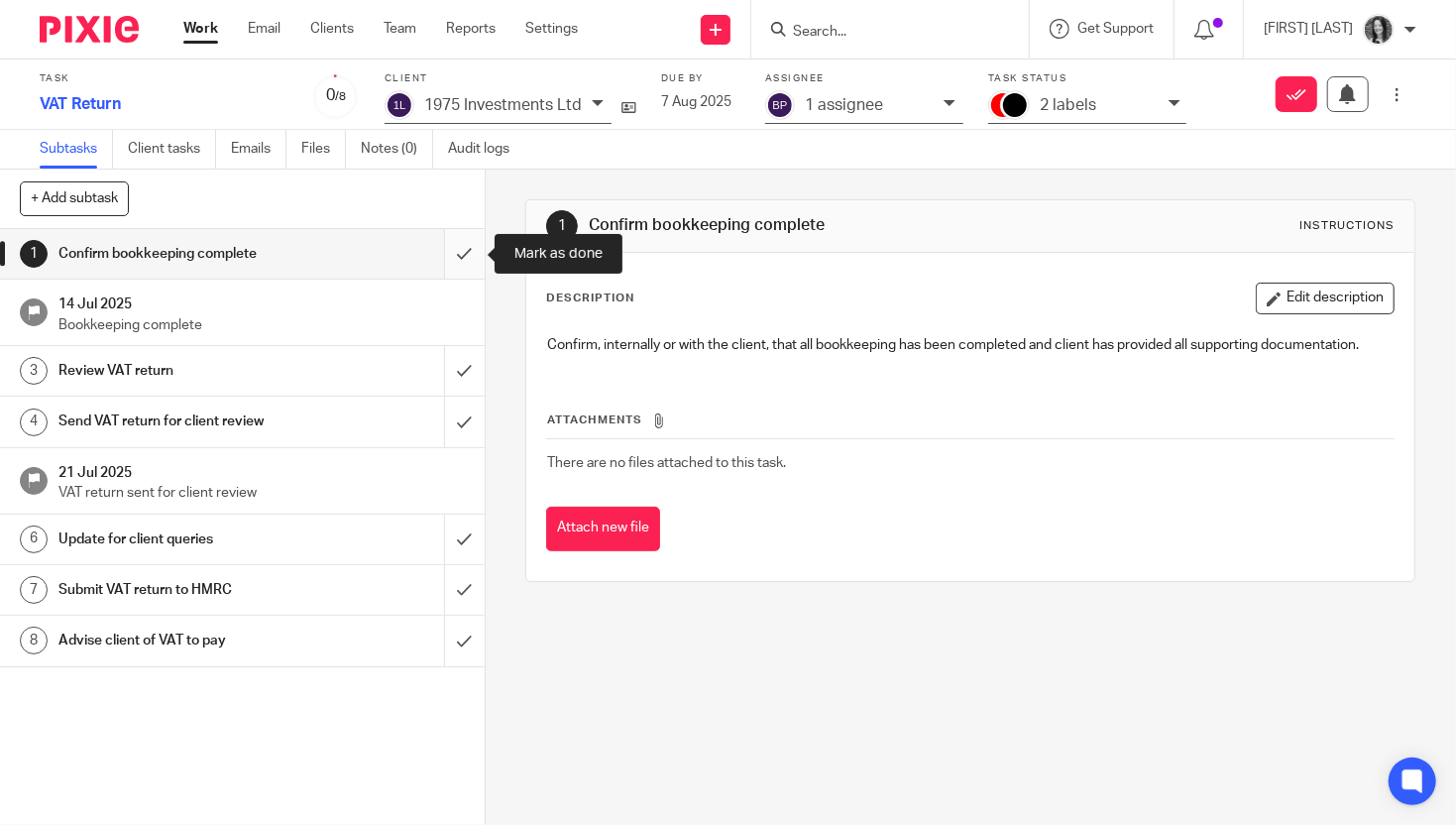 click at bounding box center (242, 254) 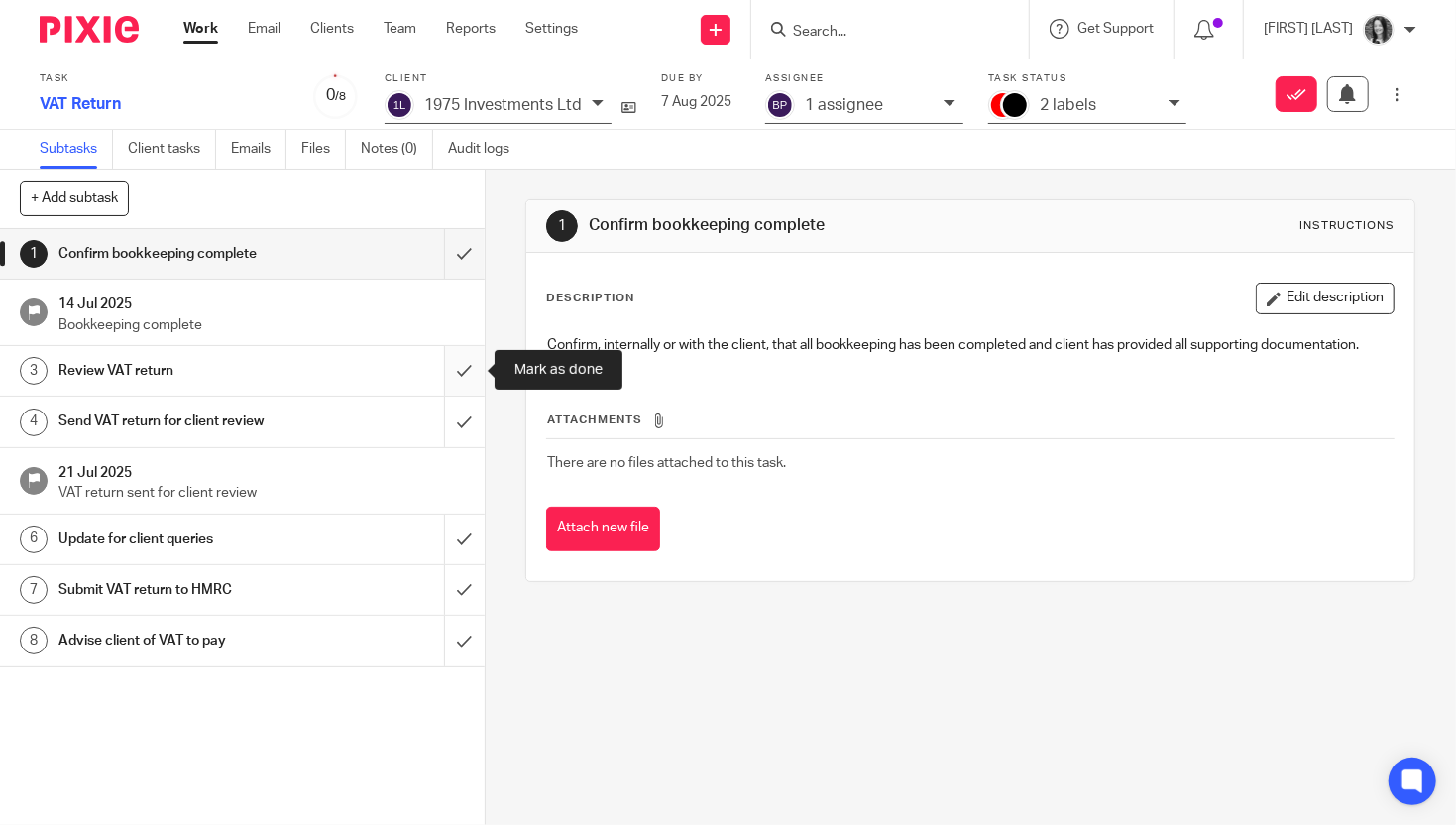 click at bounding box center [242, 371] 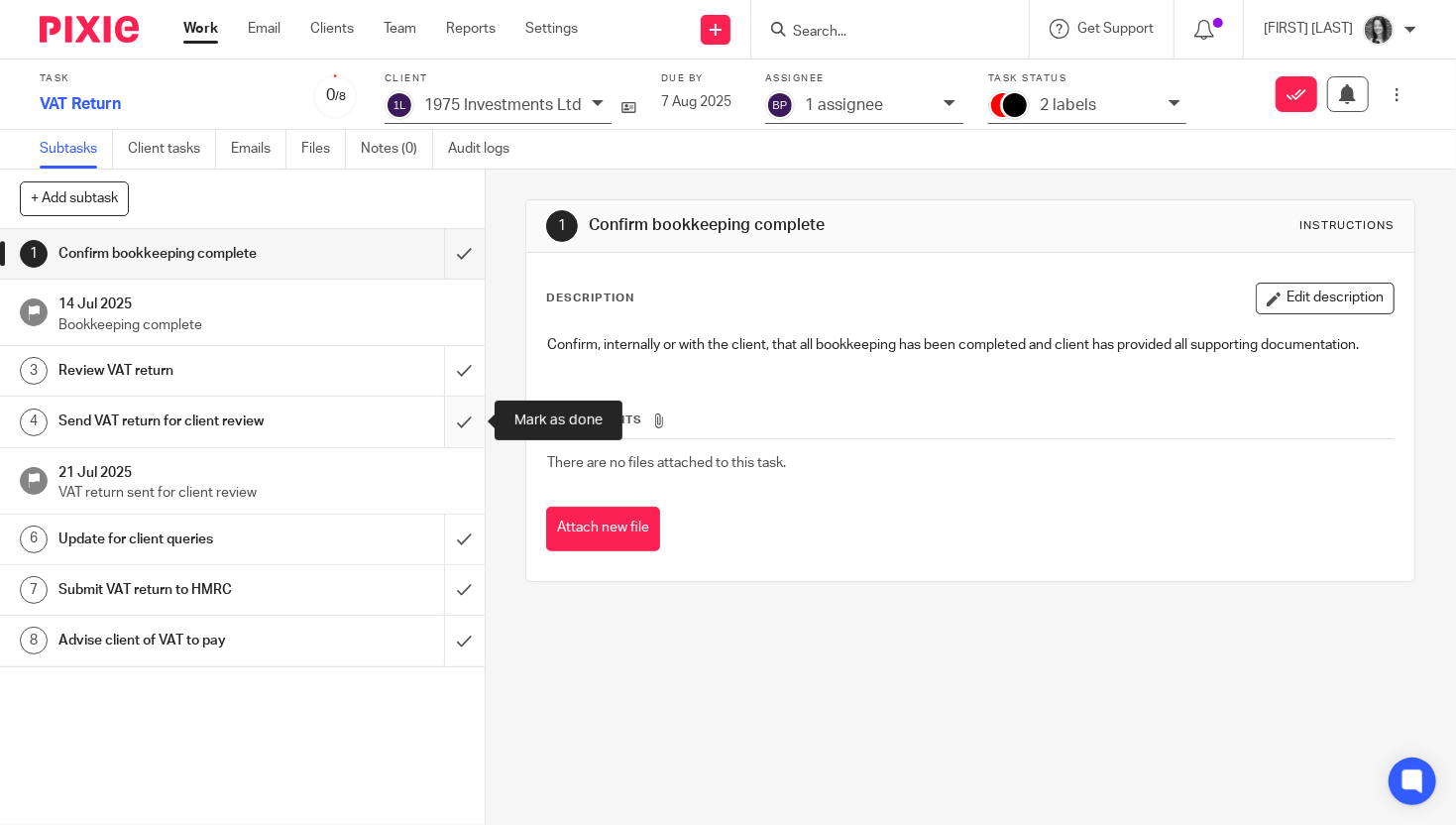 click at bounding box center [242, 421] 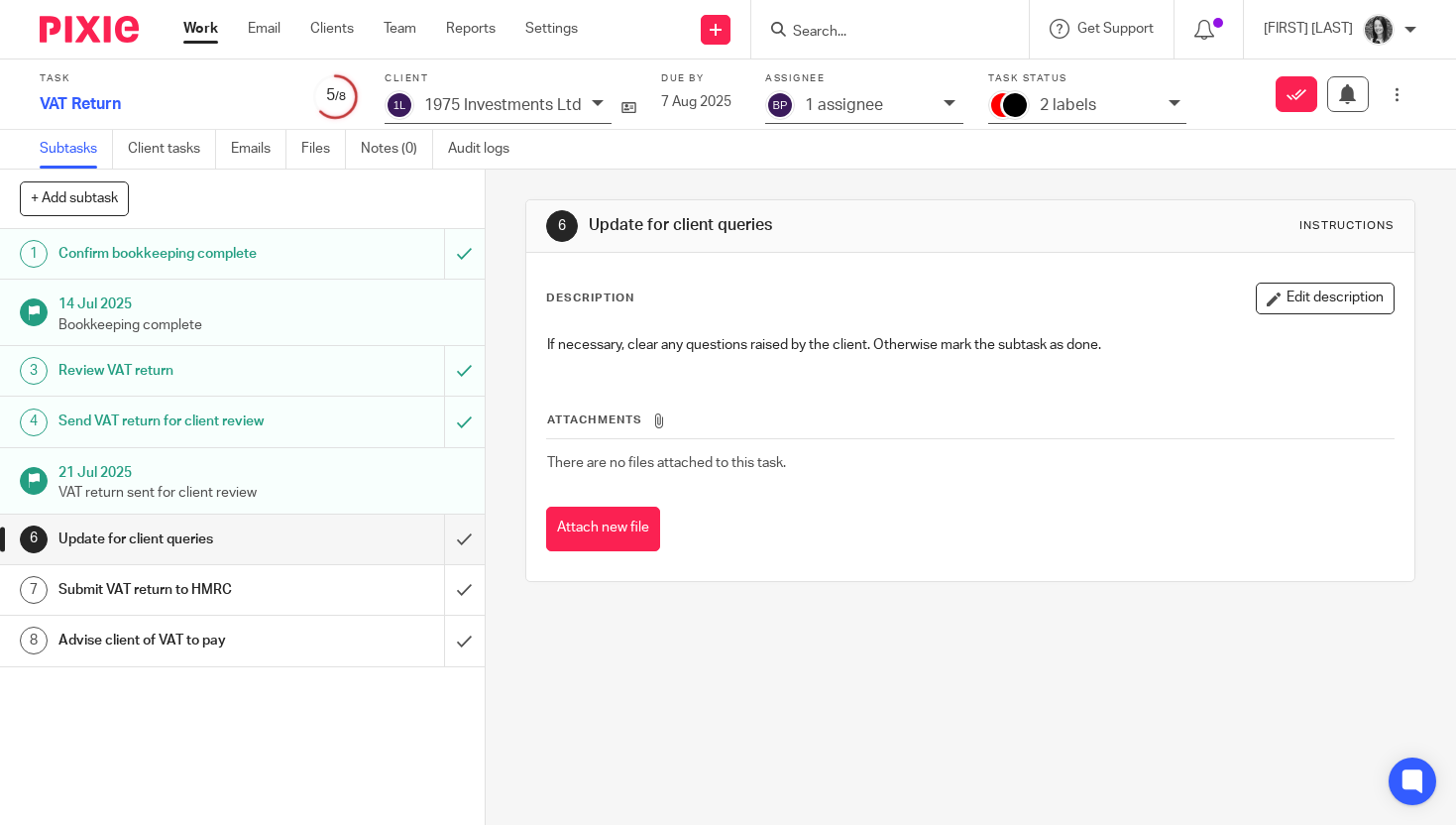 scroll, scrollTop: 0, scrollLeft: 0, axis: both 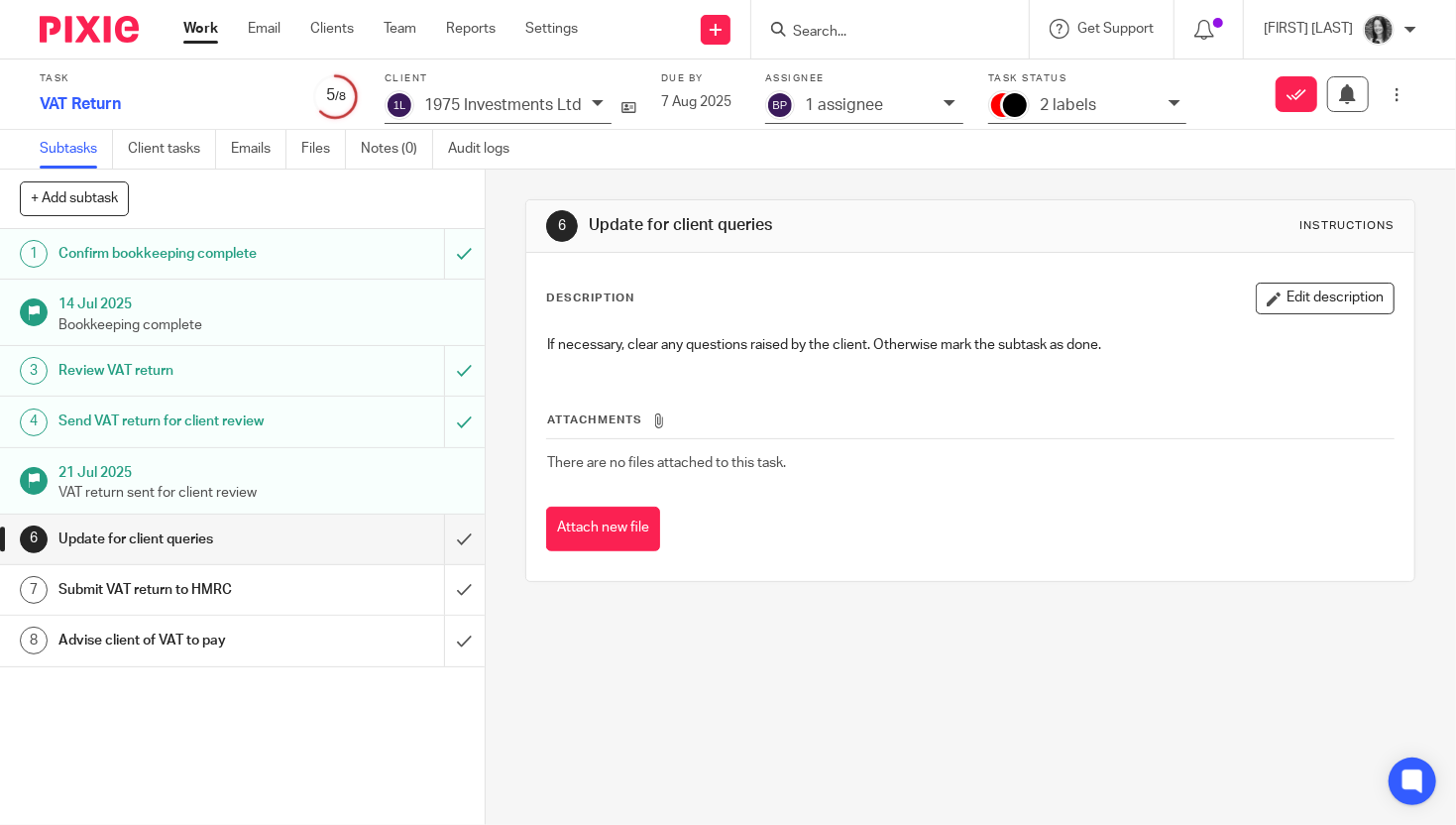 click on "2 labels" at bounding box center (1067, 105) 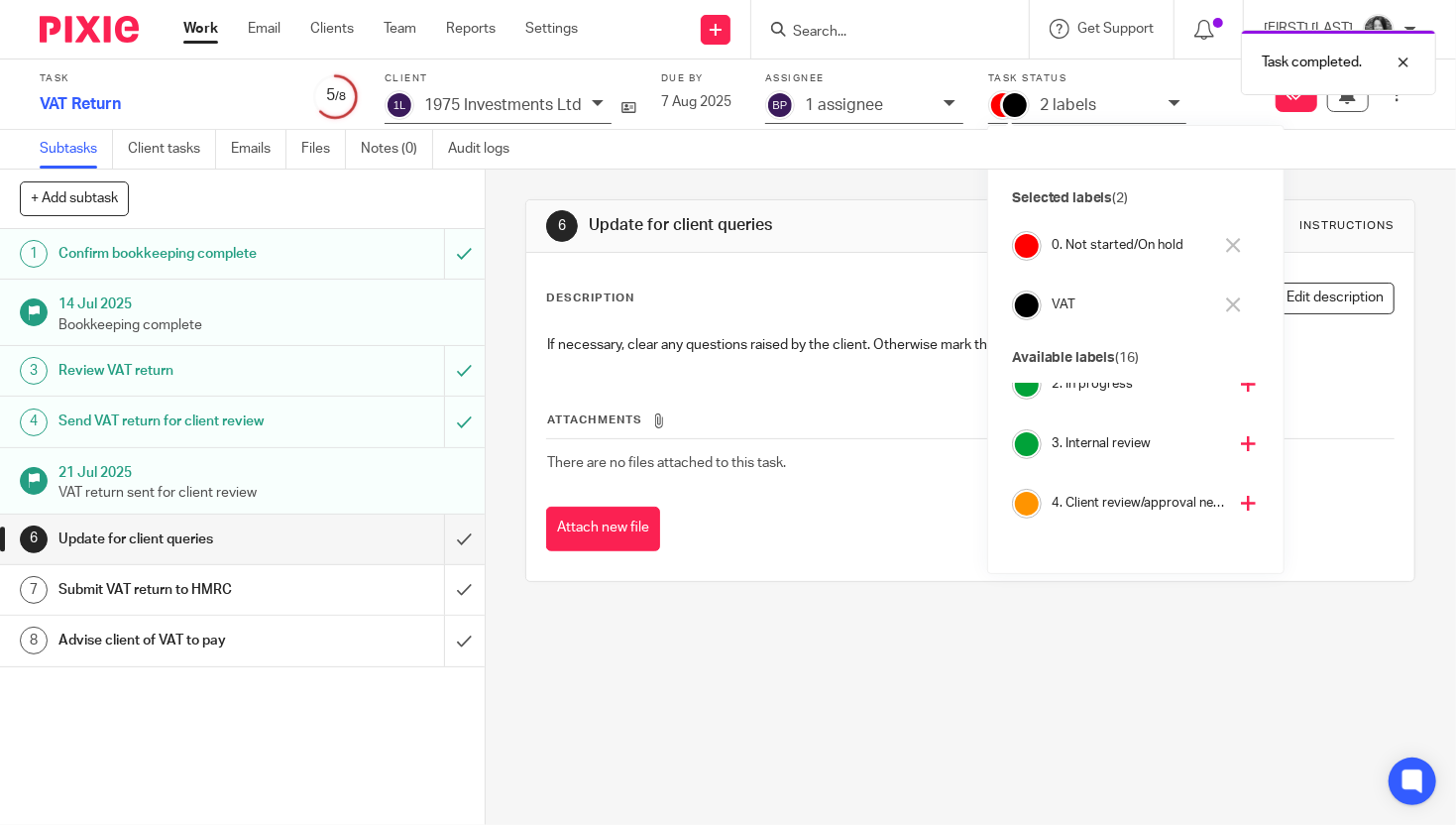 scroll, scrollTop: 113, scrollLeft: 0, axis: vertical 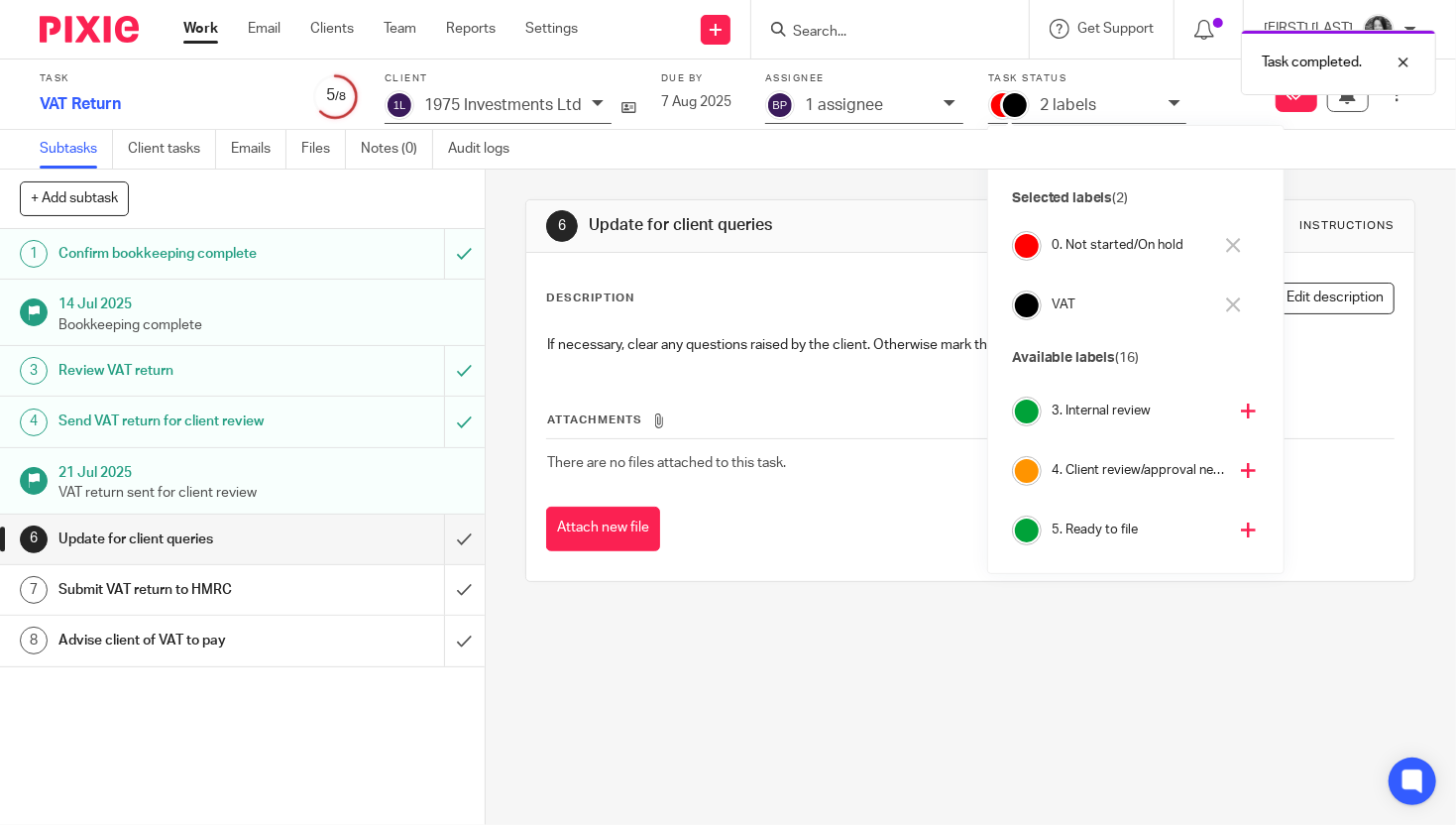 click on "4. Client review/approval needed" at bounding box center (1139, 470) 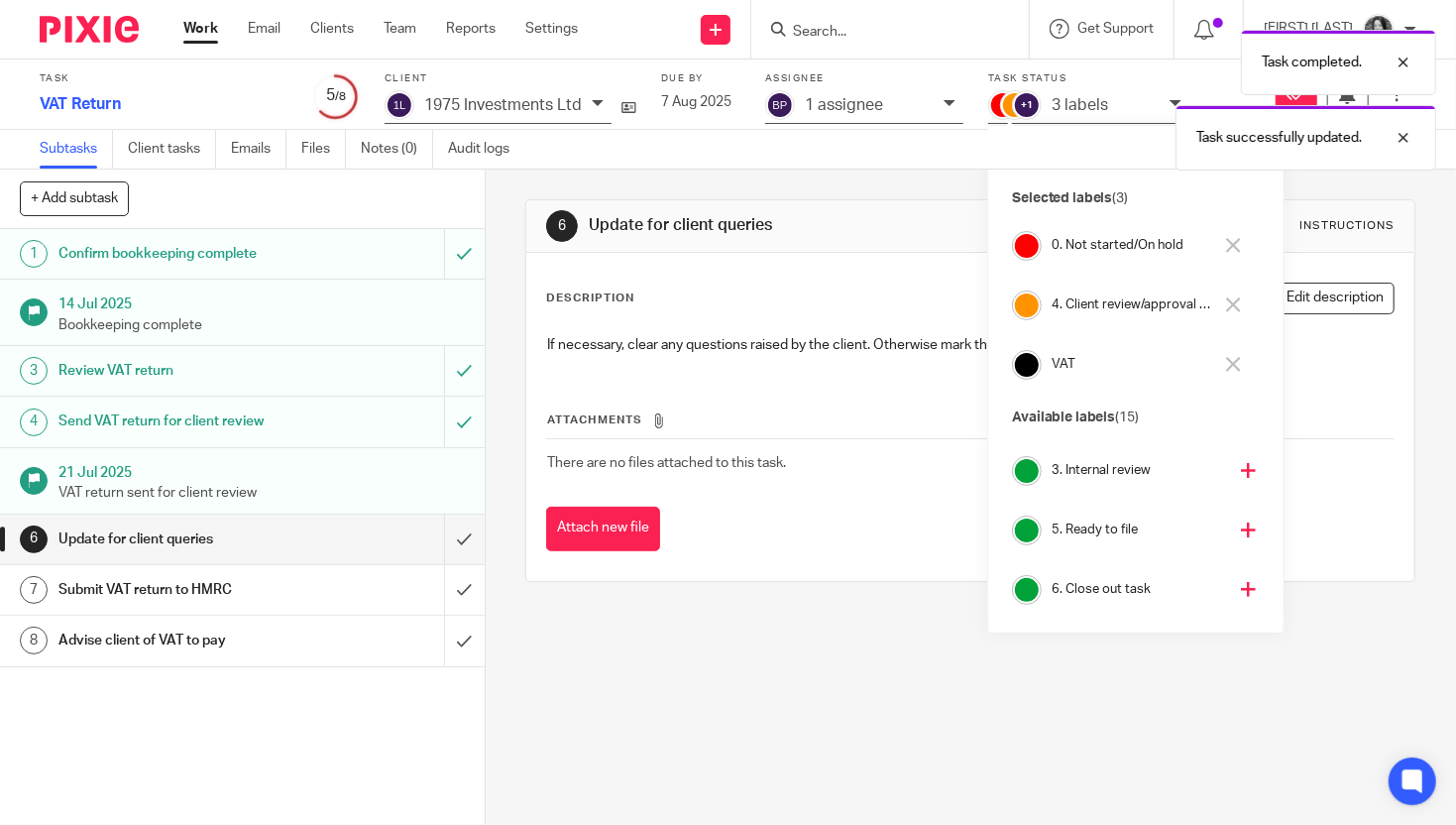 click on "0. Not started/On hold" at bounding box center [1132, 245] 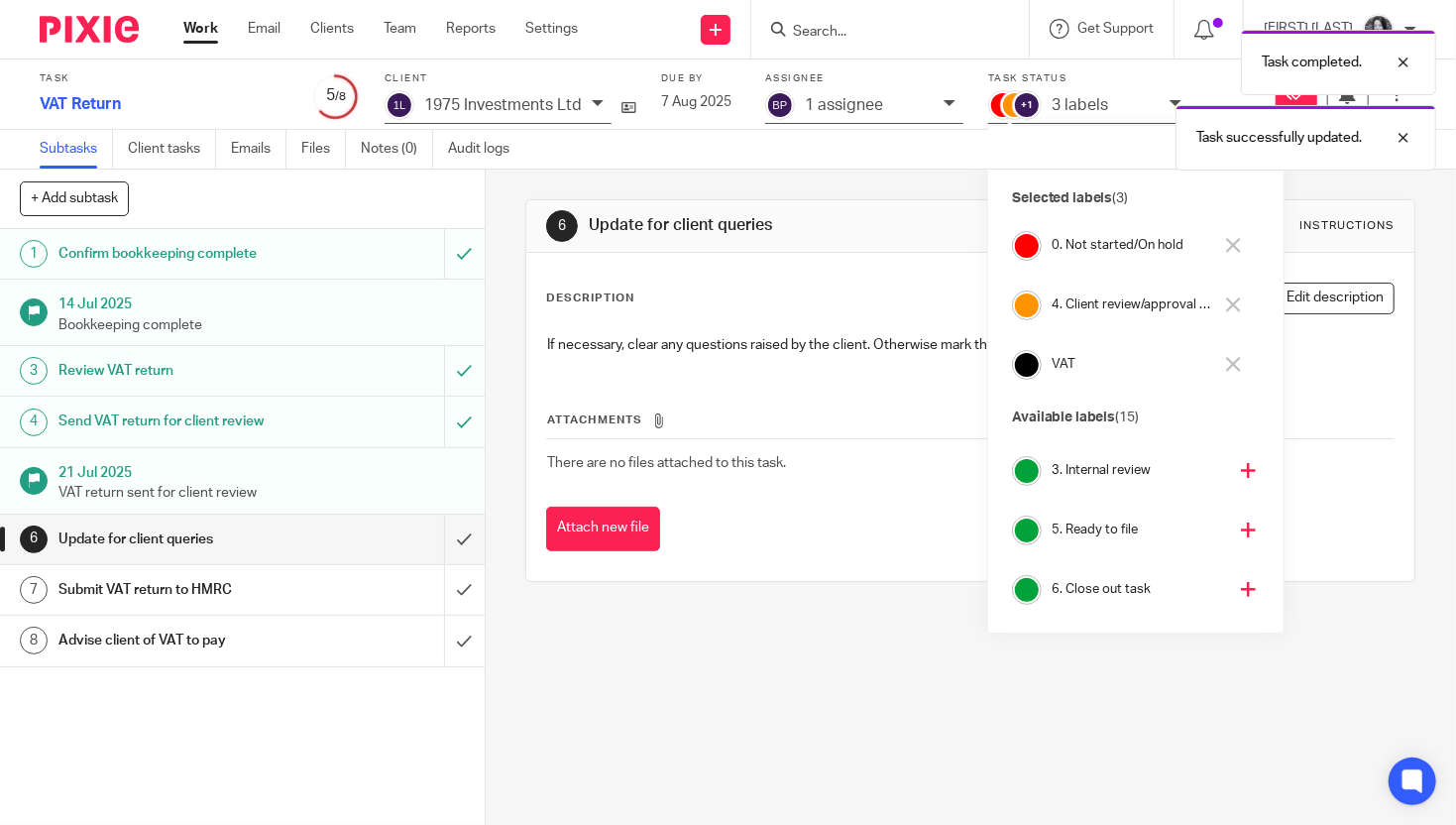 scroll, scrollTop: 173, scrollLeft: 0, axis: vertical 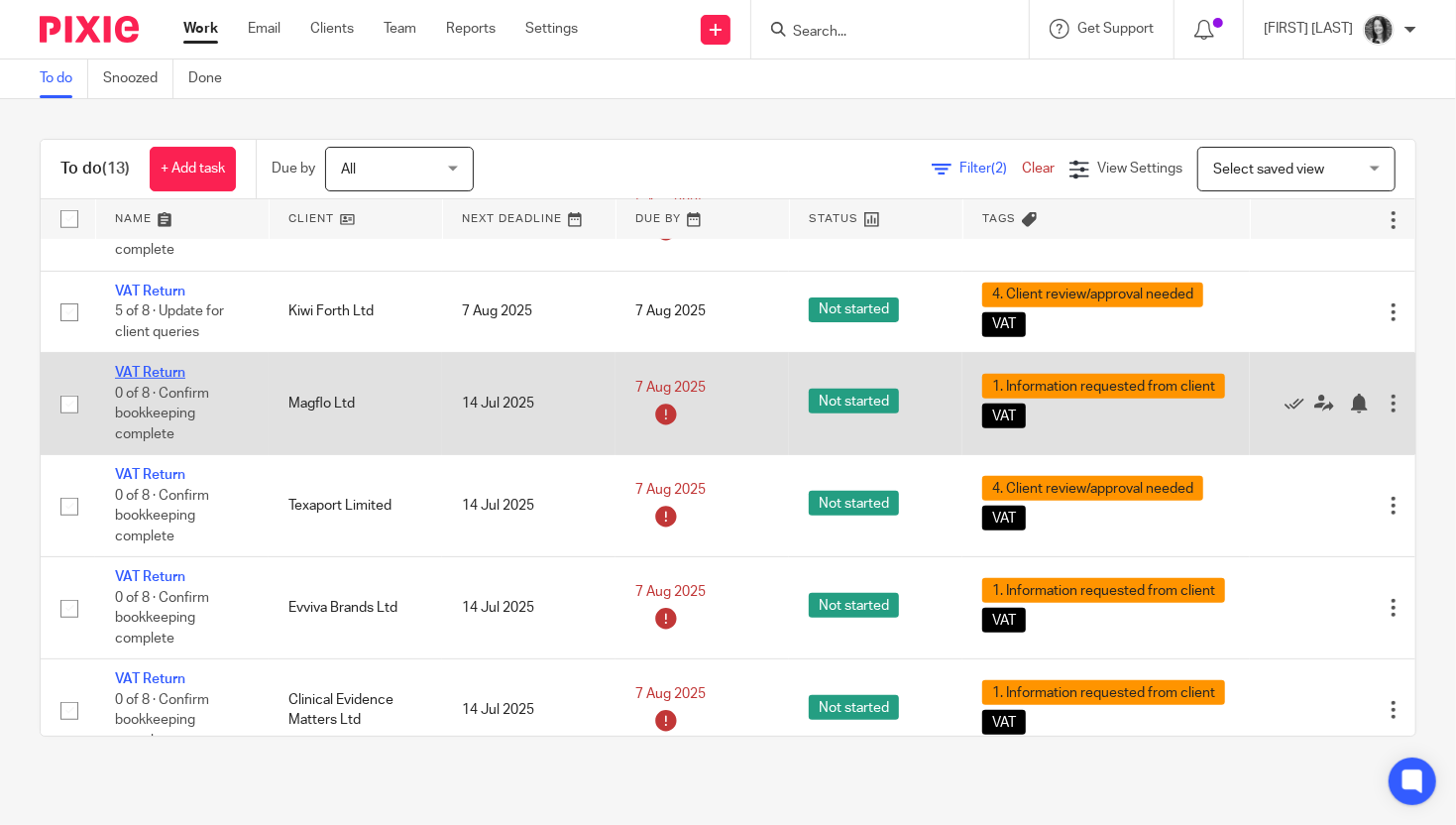 click on "VAT Return" at bounding box center (150, 373) 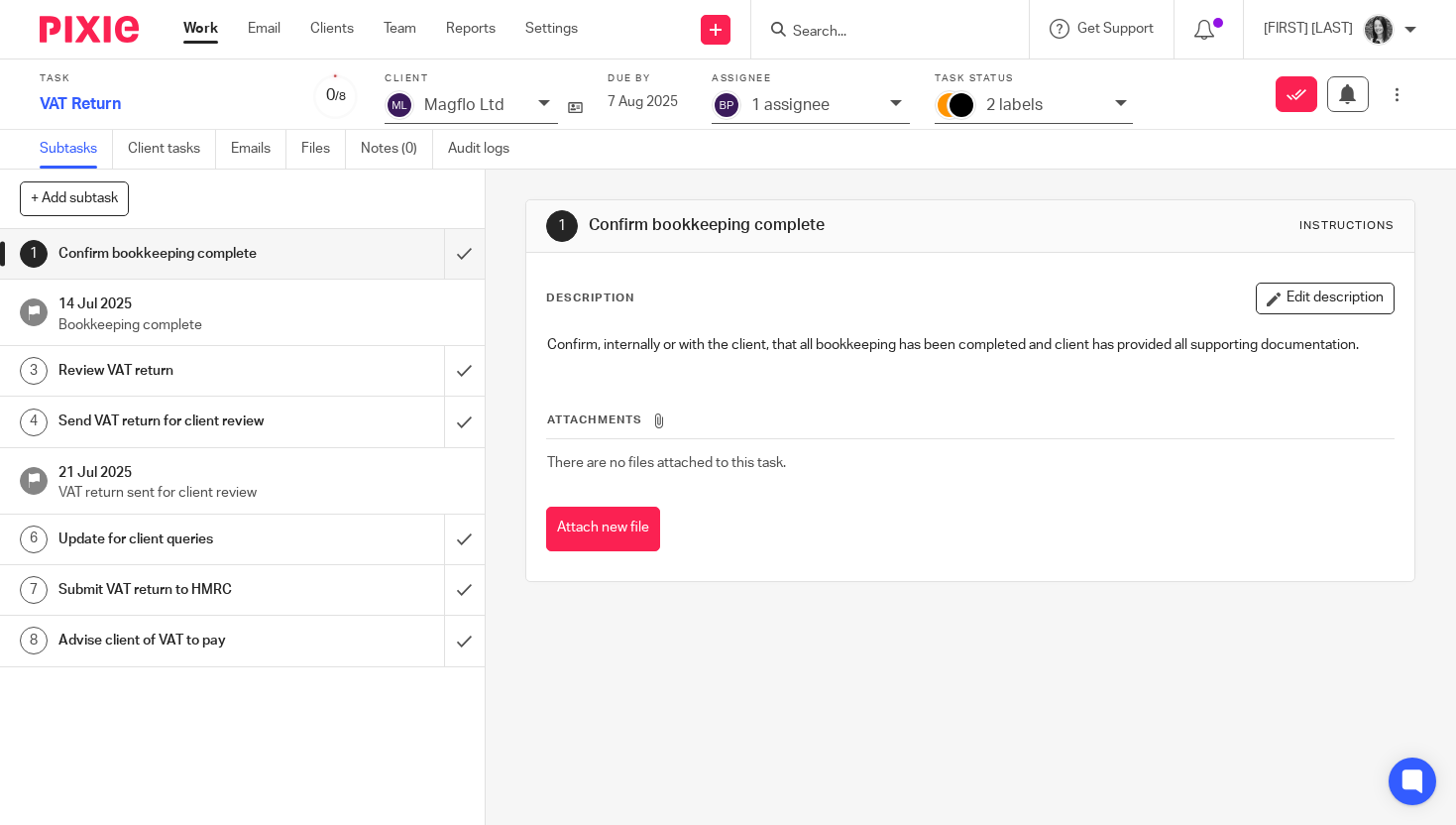 scroll, scrollTop: 0, scrollLeft: 0, axis: both 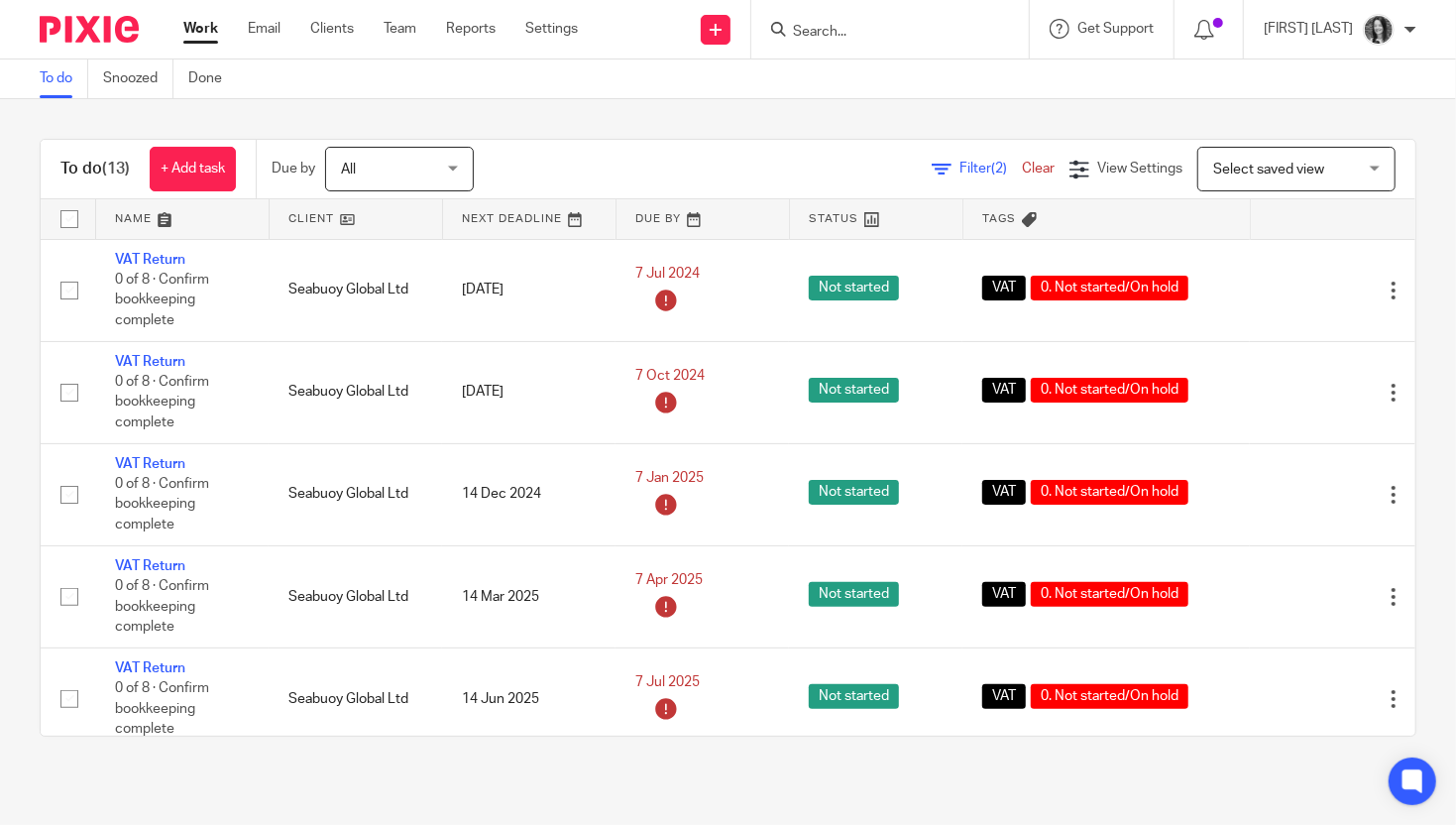 click at bounding box center [880, 33] 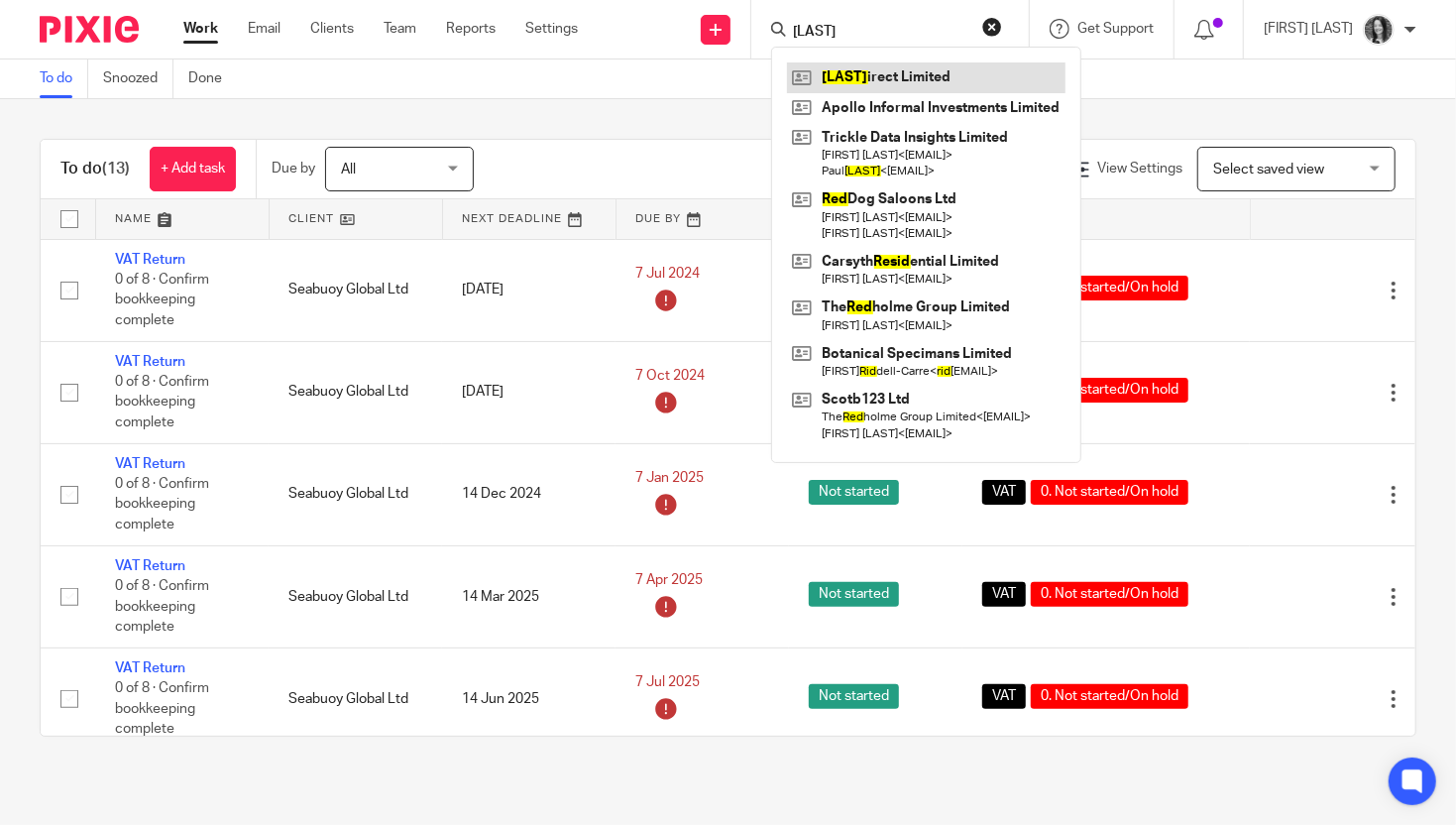type on "reid" 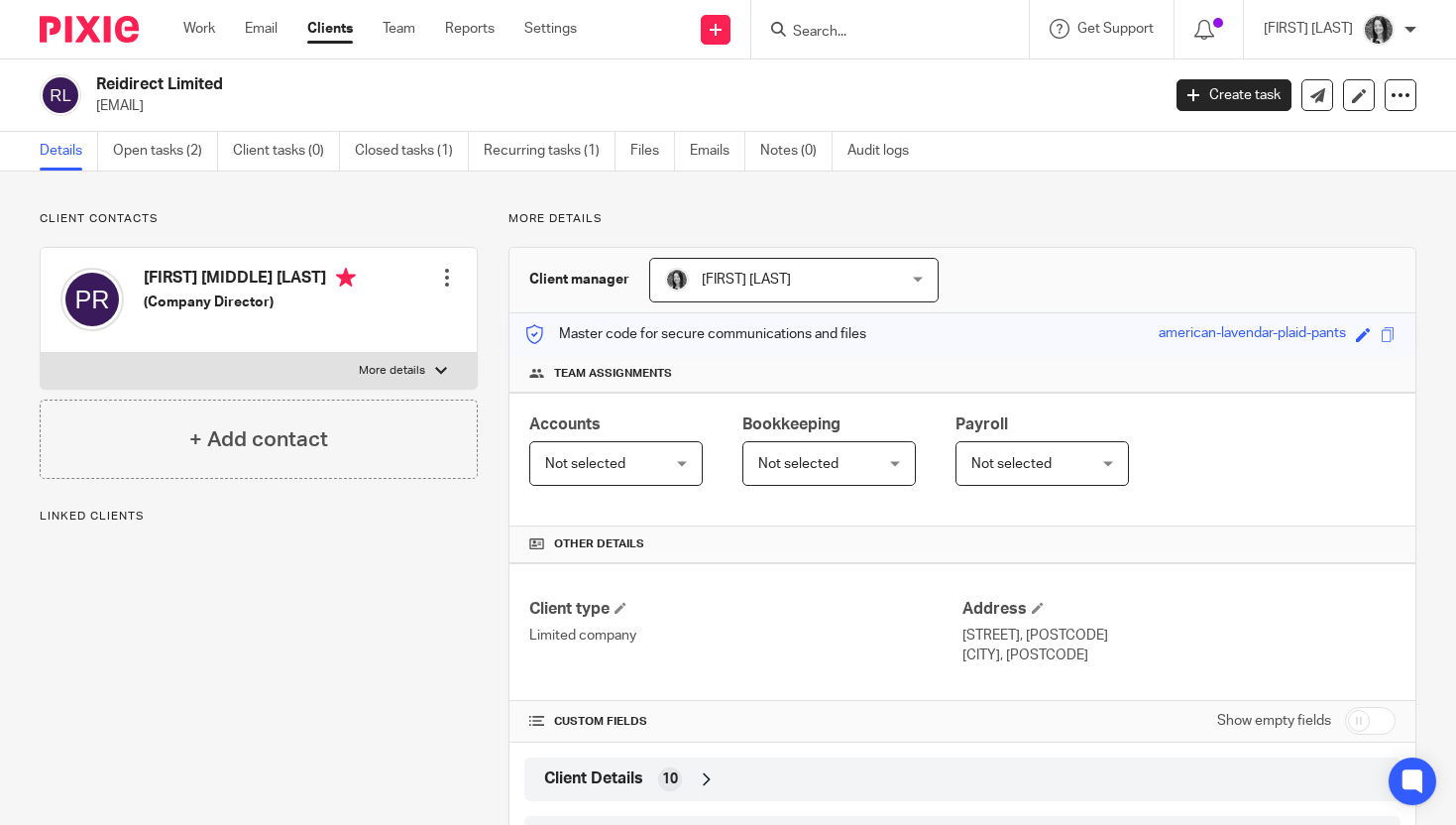 scroll, scrollTop: 0, scrollLeft: 0, axis: both 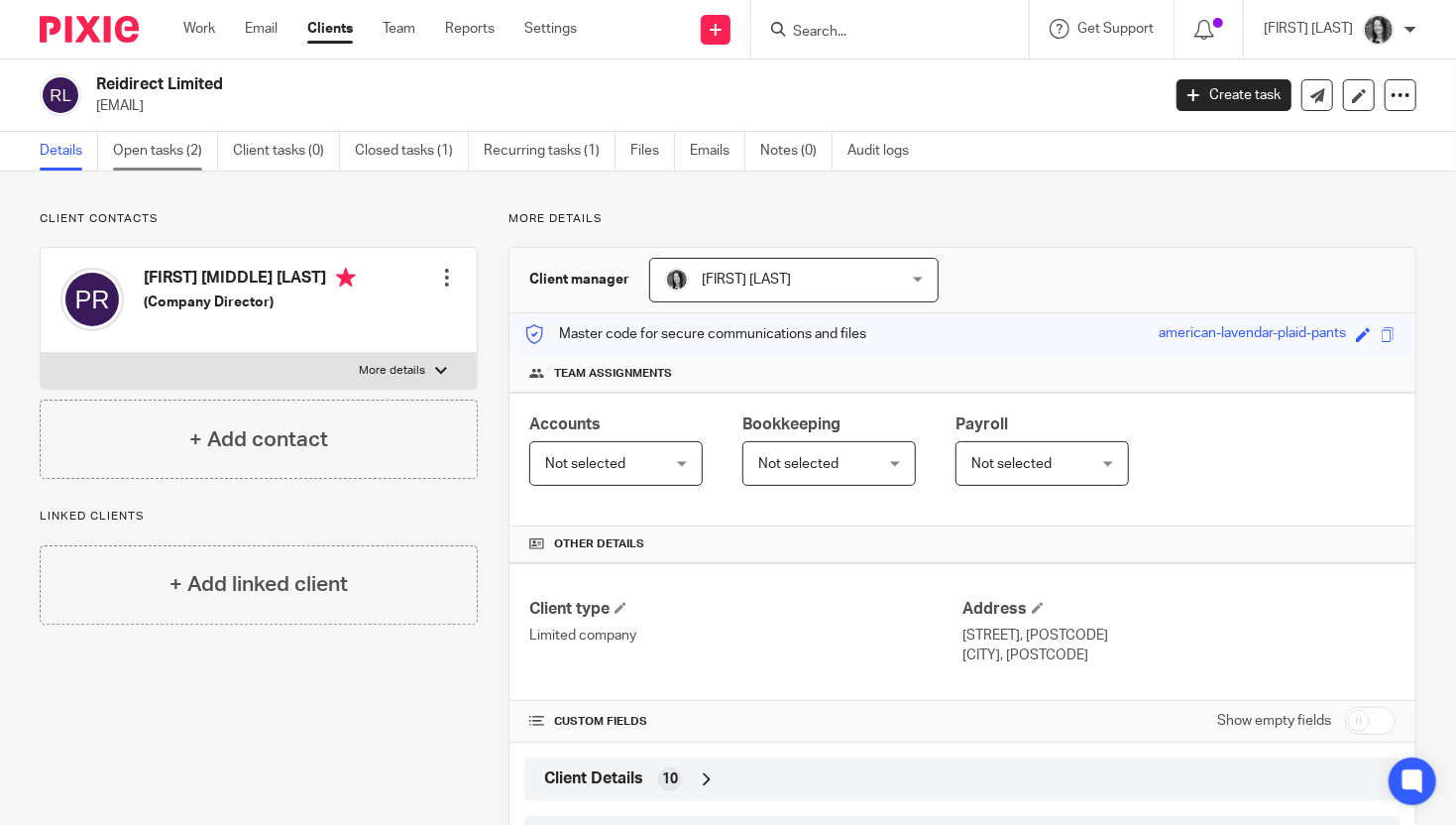 click on "Open tasks (2)" at bounding box center (166, 151) 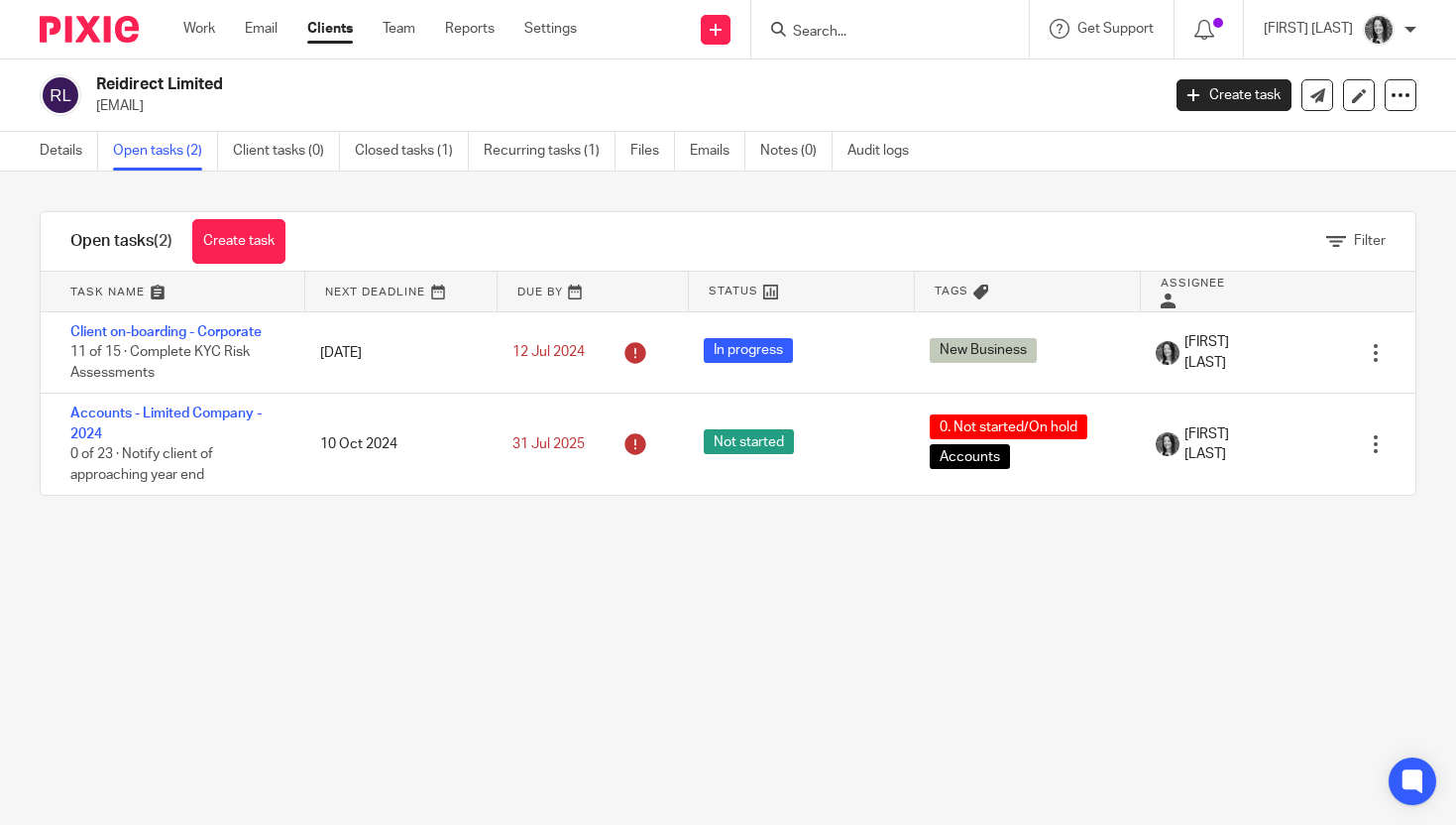 scroll, scrollTop: 0, scrollLeft: 0, axis: both 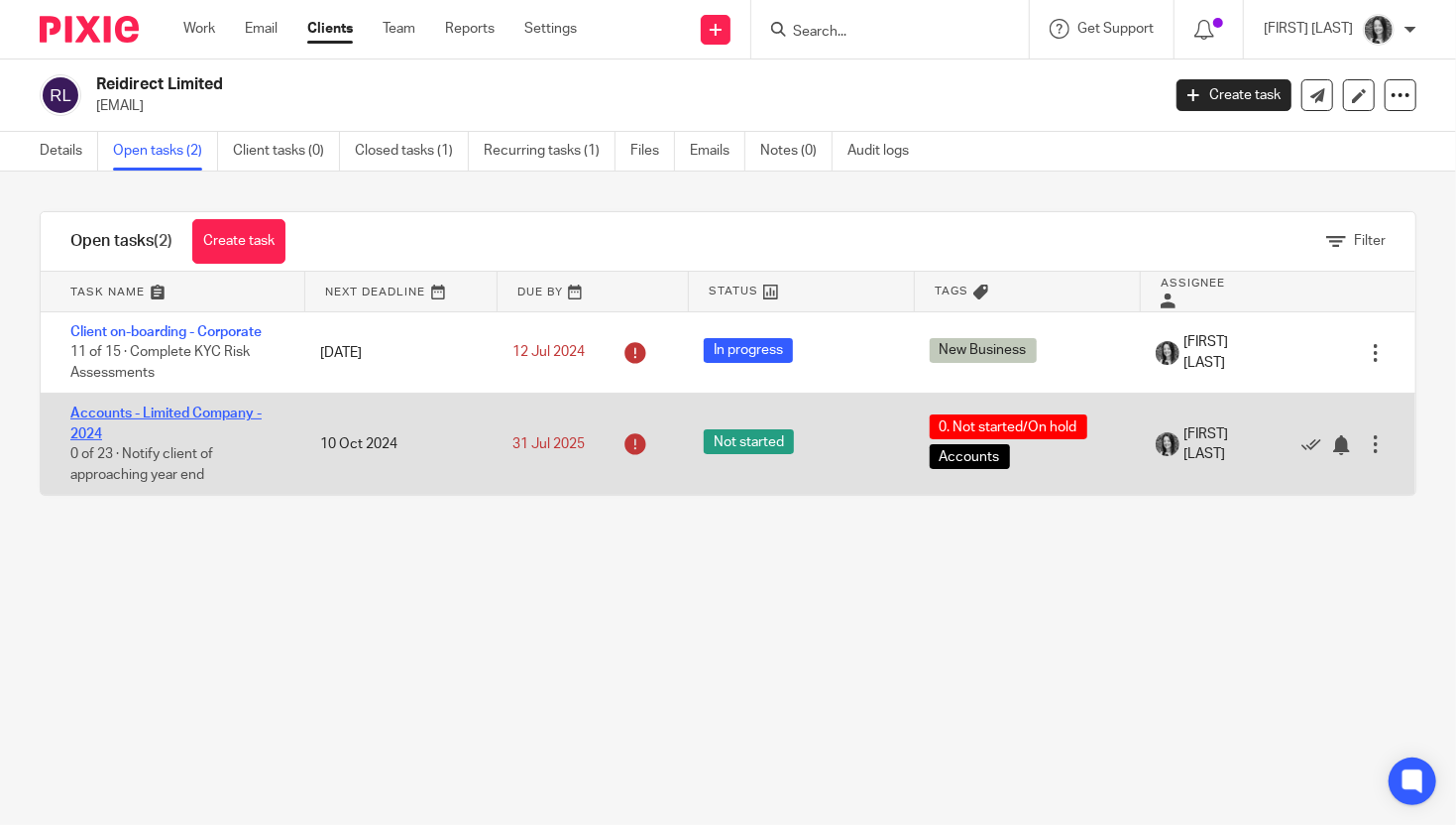 click on "Accounts - Limited Company - 2024" at bounding box center (166, 423) 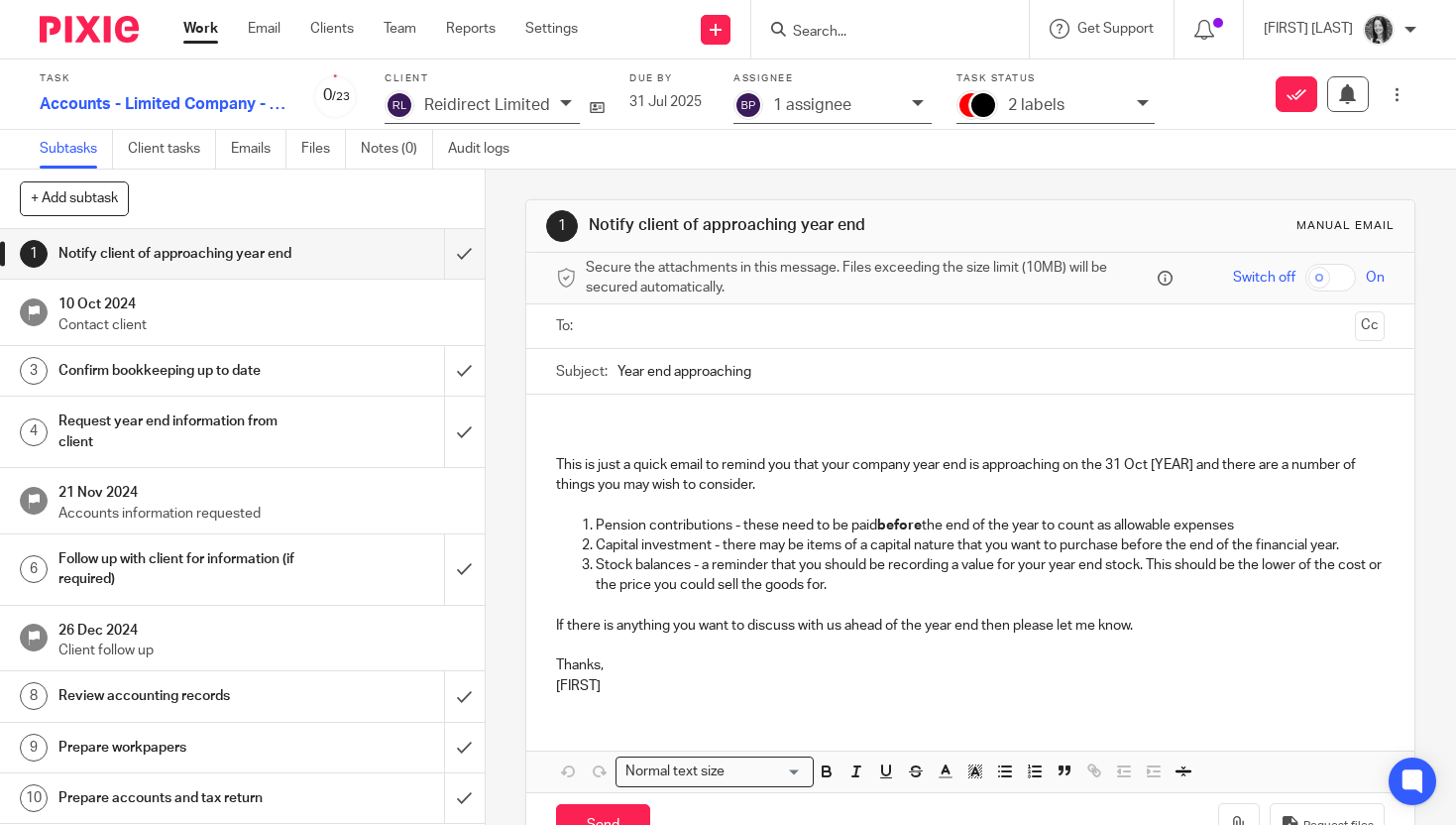 scroll, scrollTop: 0, scrollLeft: 0, axis: both 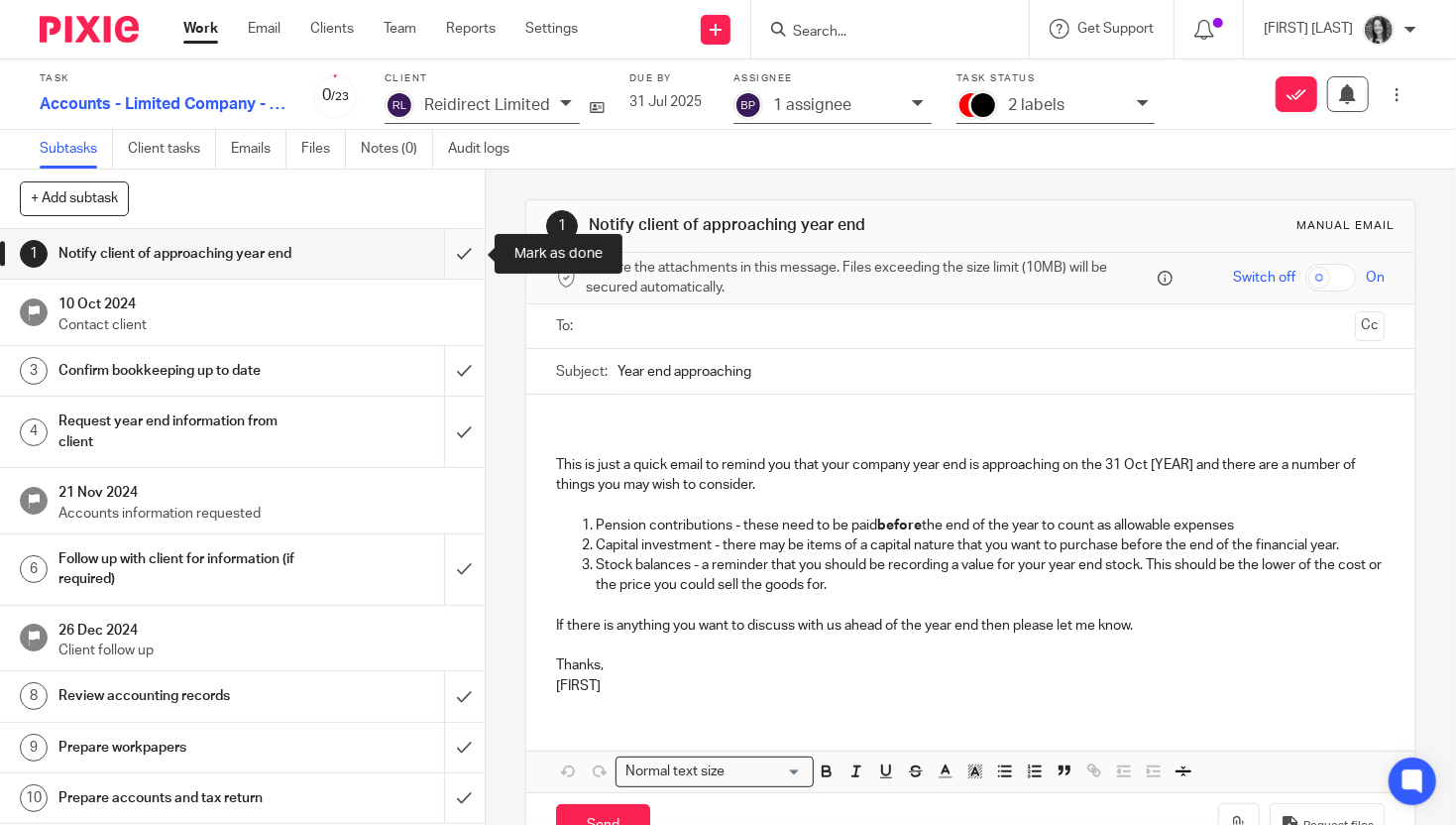 click at bounding box center [242, 254] 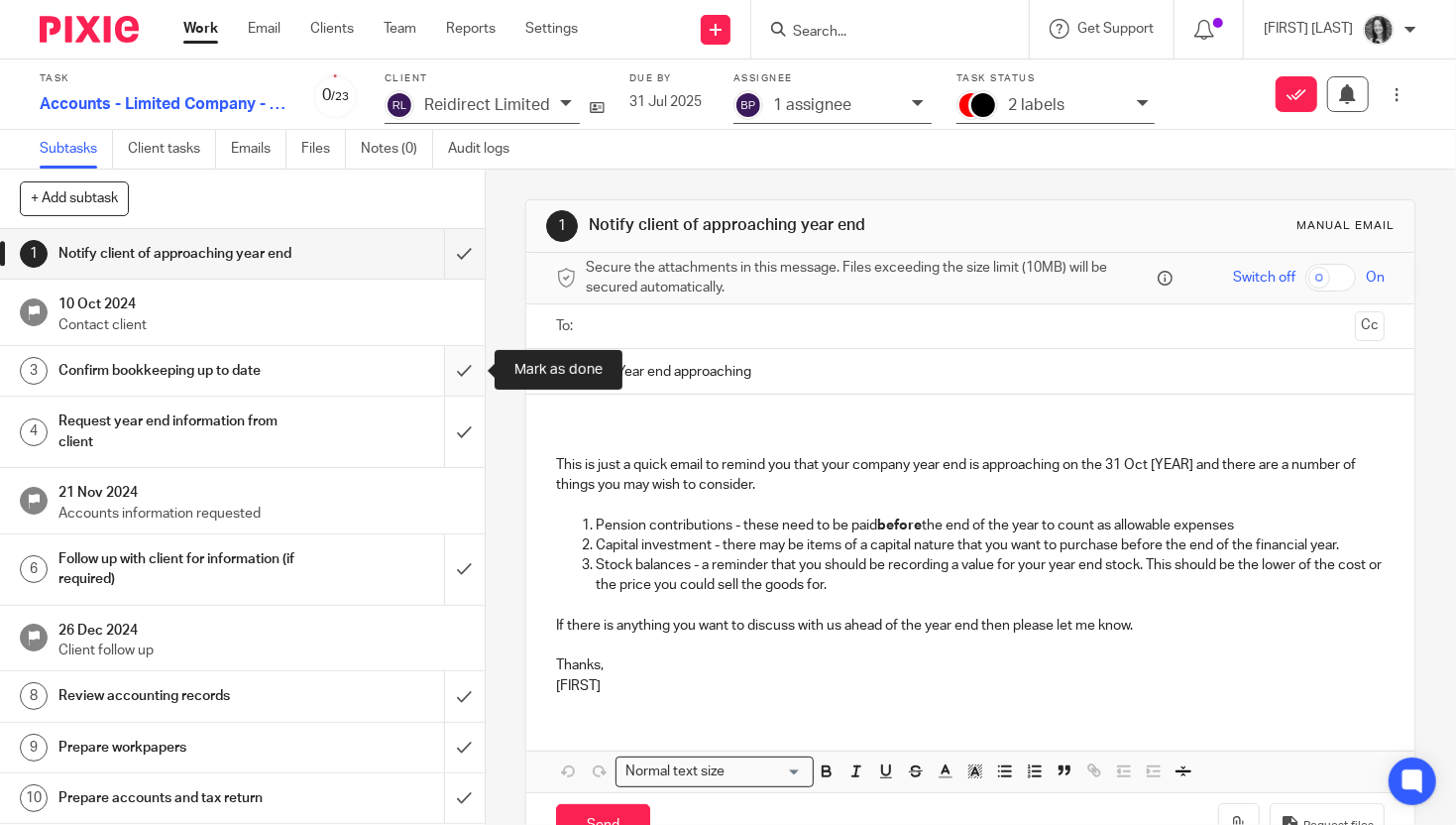 click at bounding box center (242, 371) 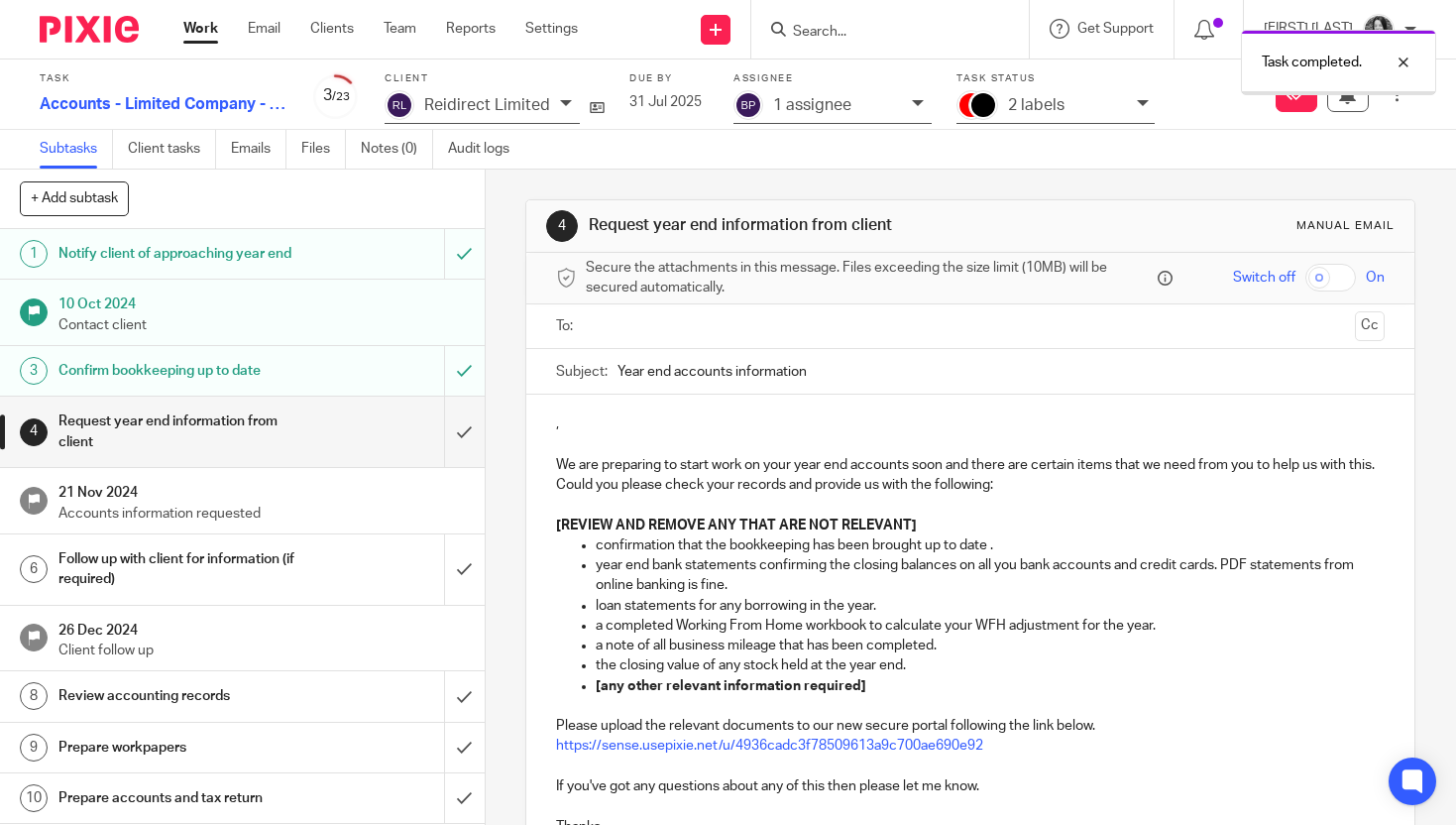 scroll, scrollTop: 0, scrollLeft: 0, axis: both 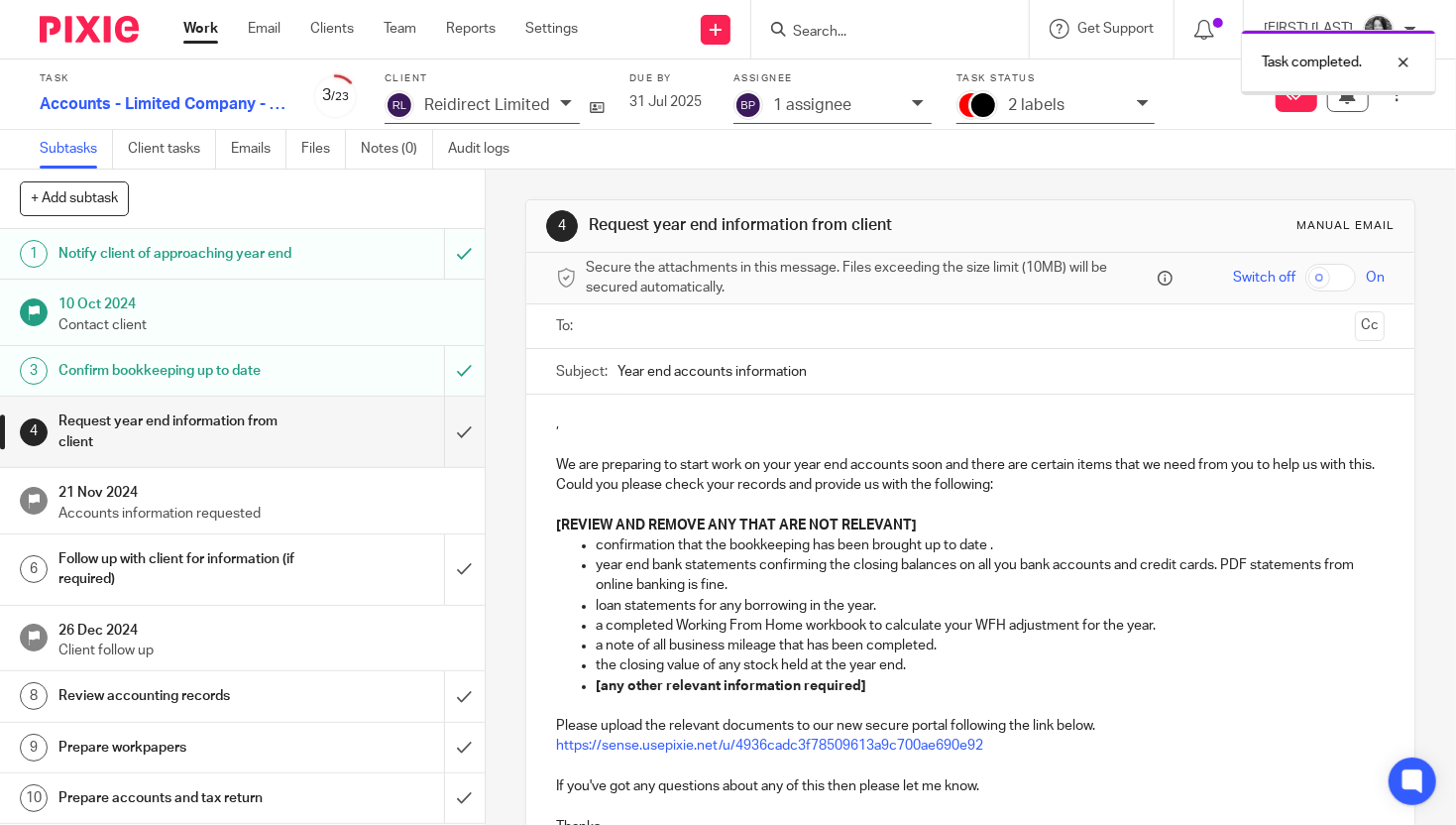 click at bounding box center (242, 431) 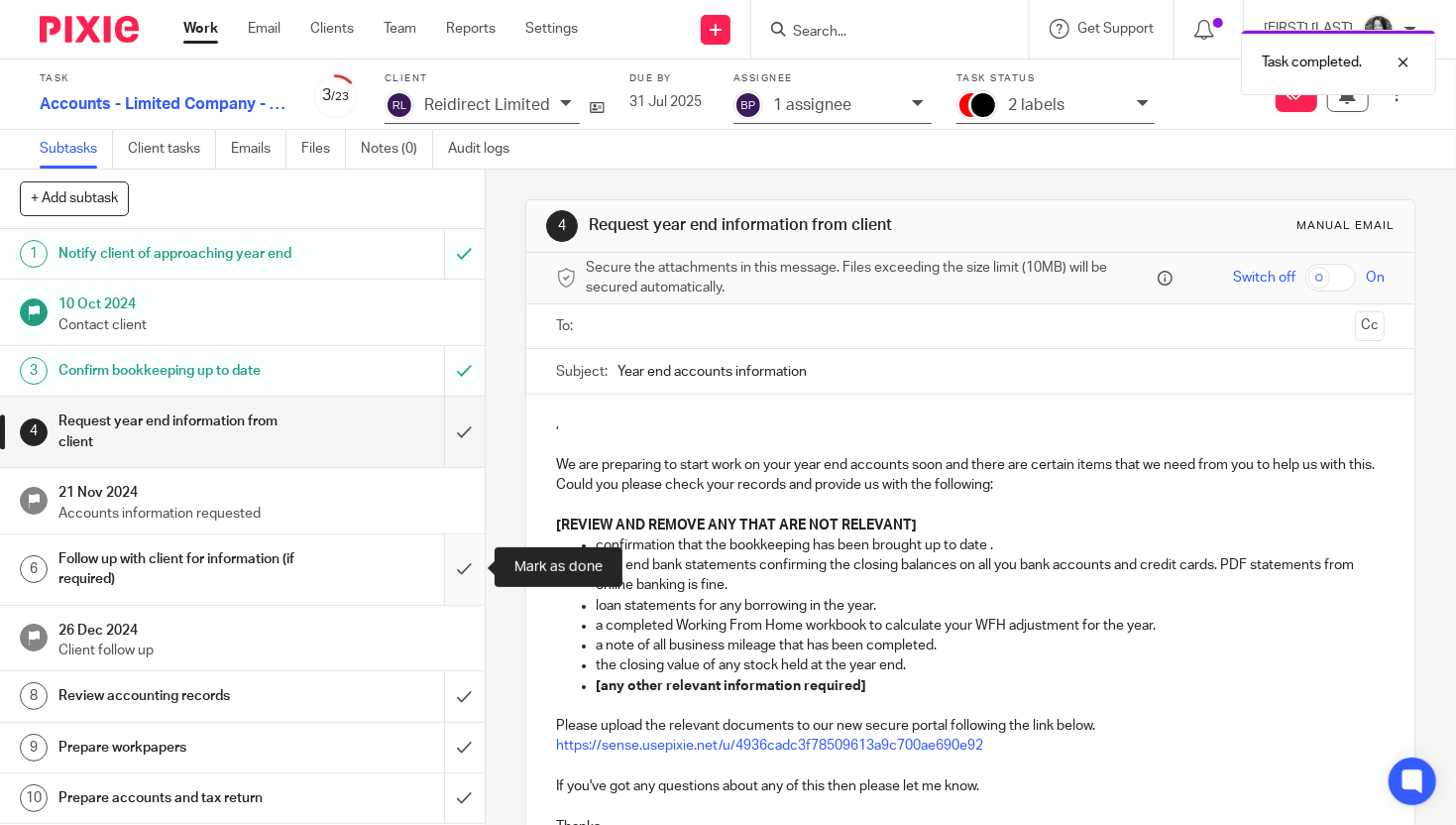 click at bounding box center [242, 569] 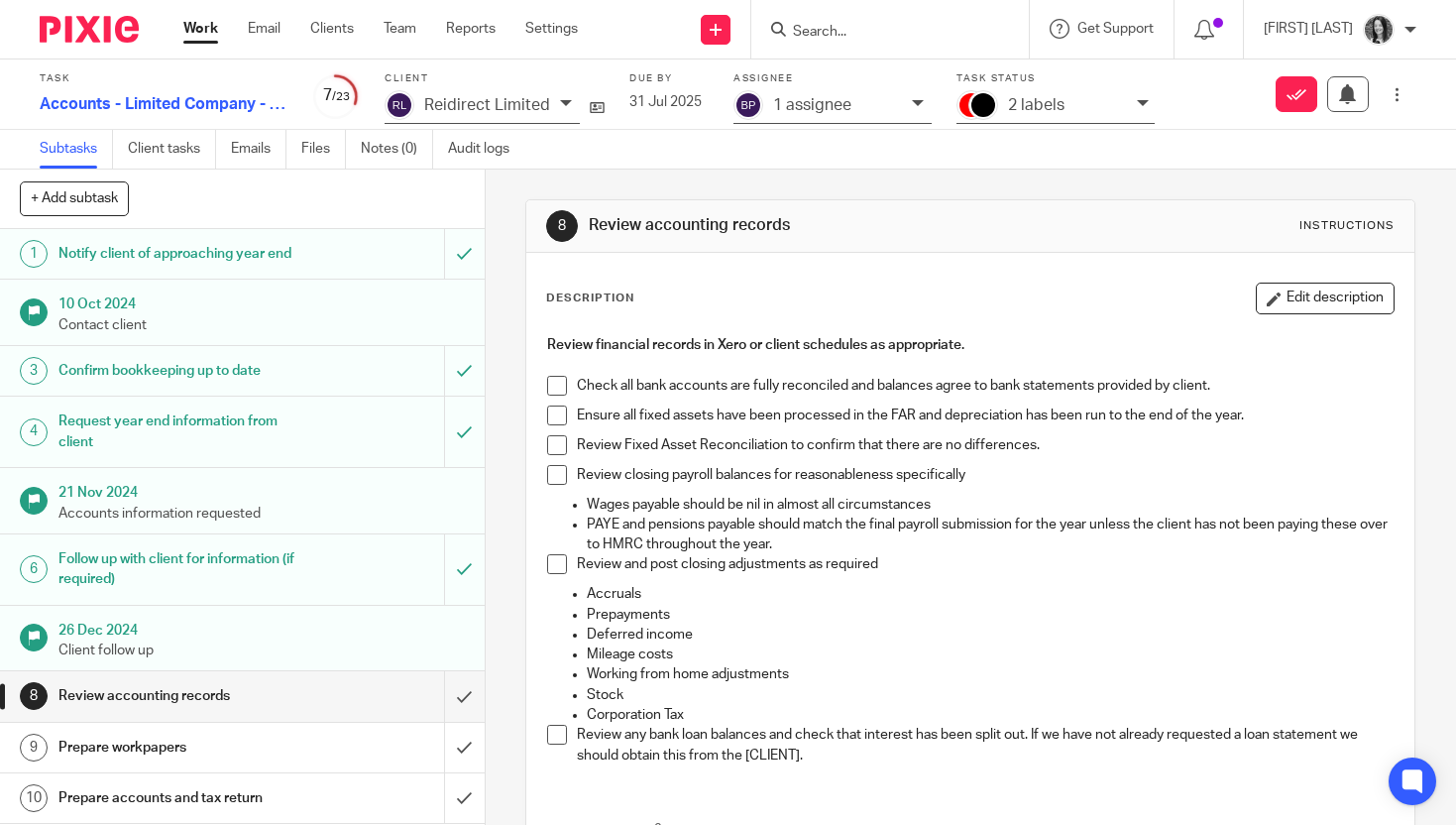 scroll, scrollTop: 0, scrollLeft: 0, axis: both 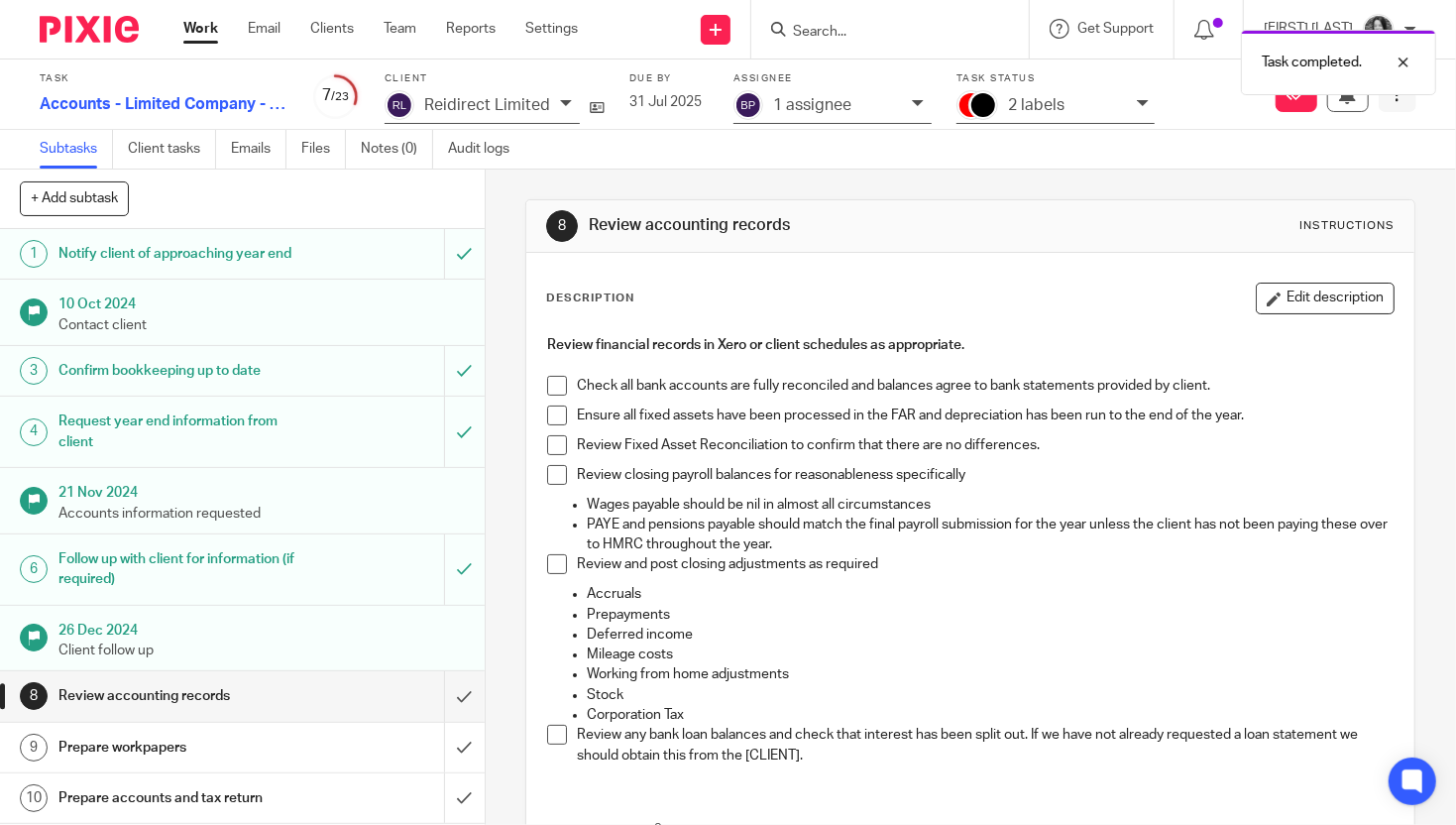 click at bounding box center [1397, 94] 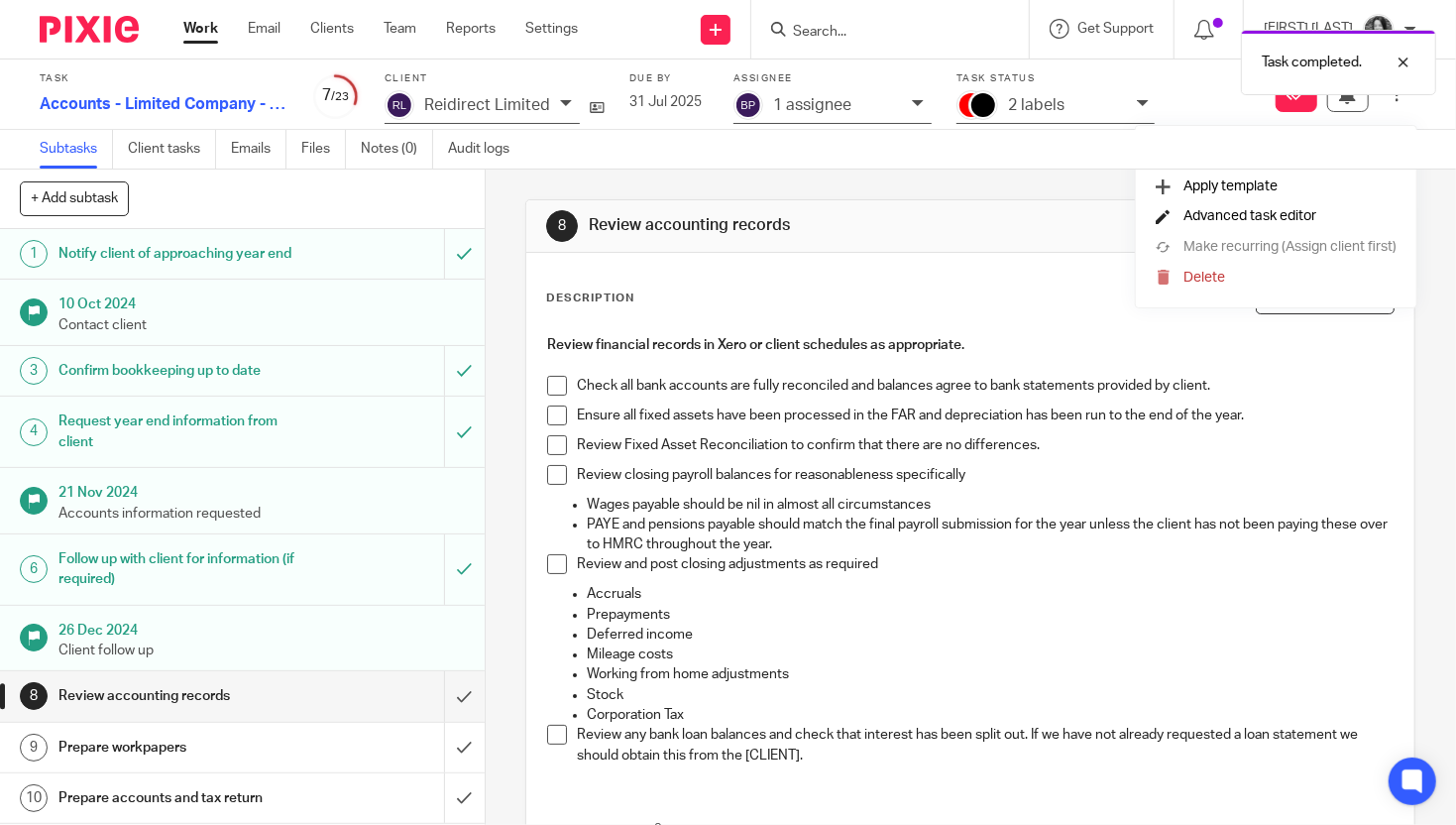click on "Advanced task editor" at bounding box center (1250, 216) 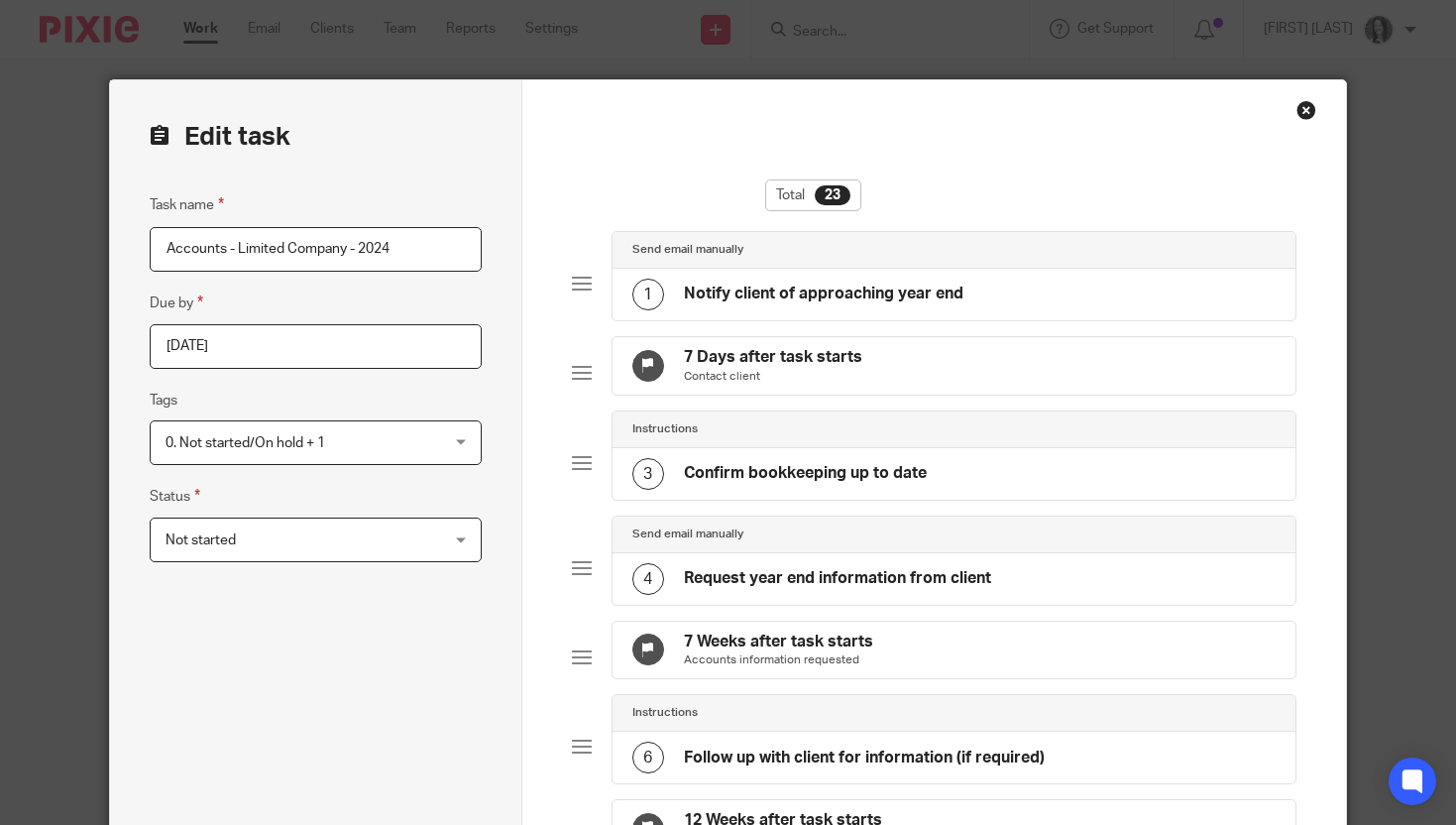scroll, scrollTop: 0, scrollLeft: 0, axis: both 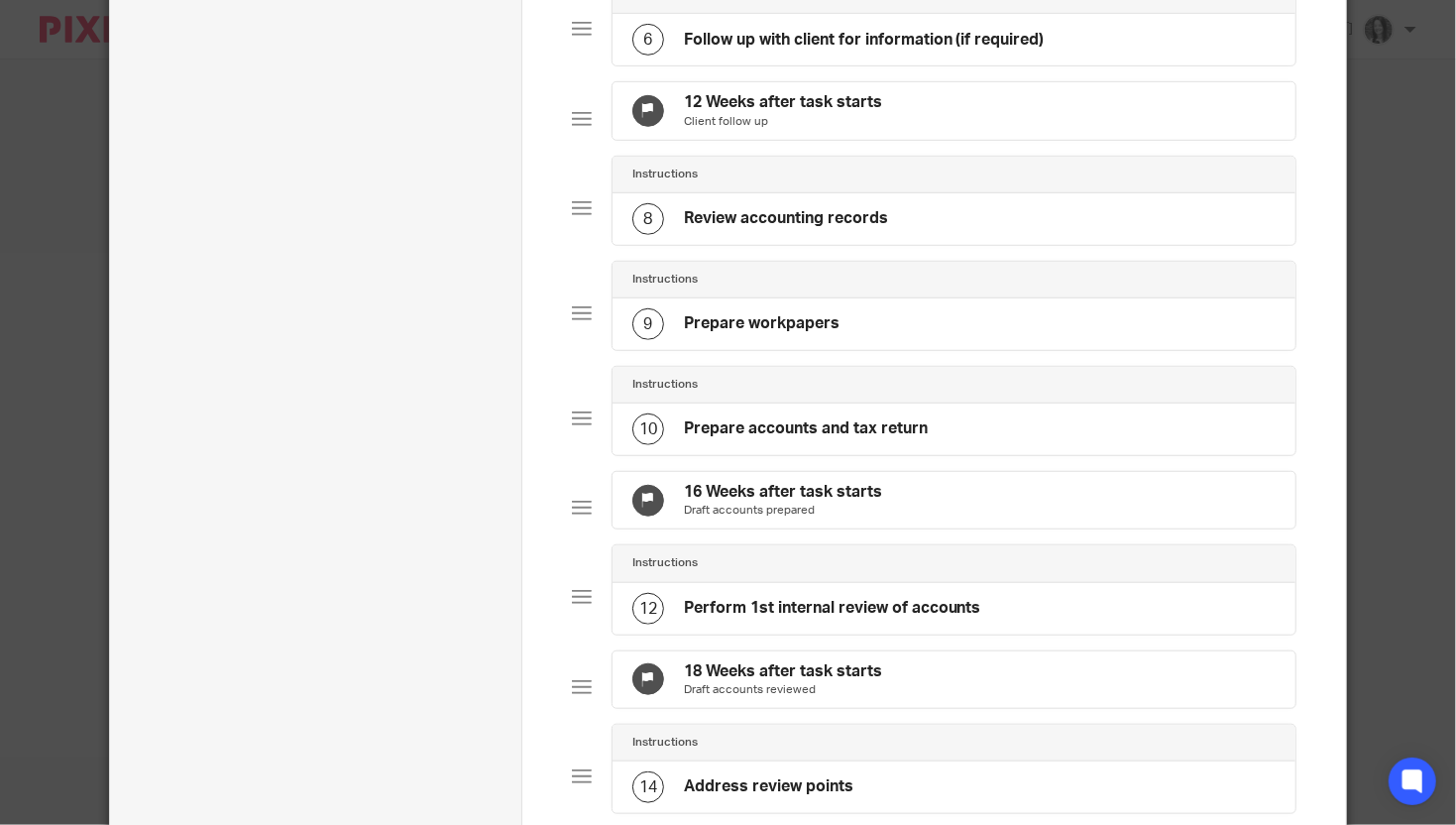 click on "16 Weeks after task starts" 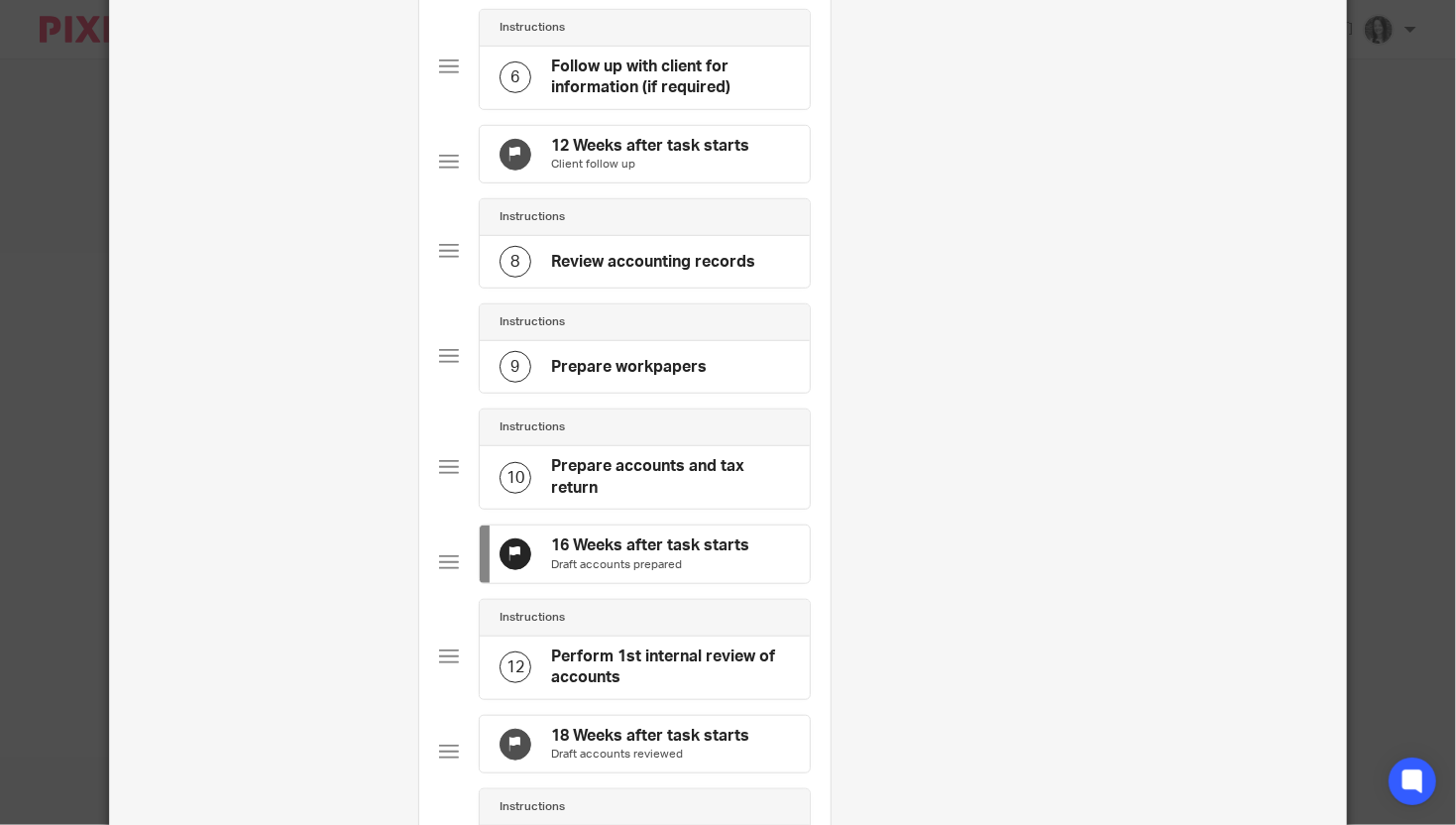 scroll, scrollTop: 0, scrollLeft: 0, axis: both 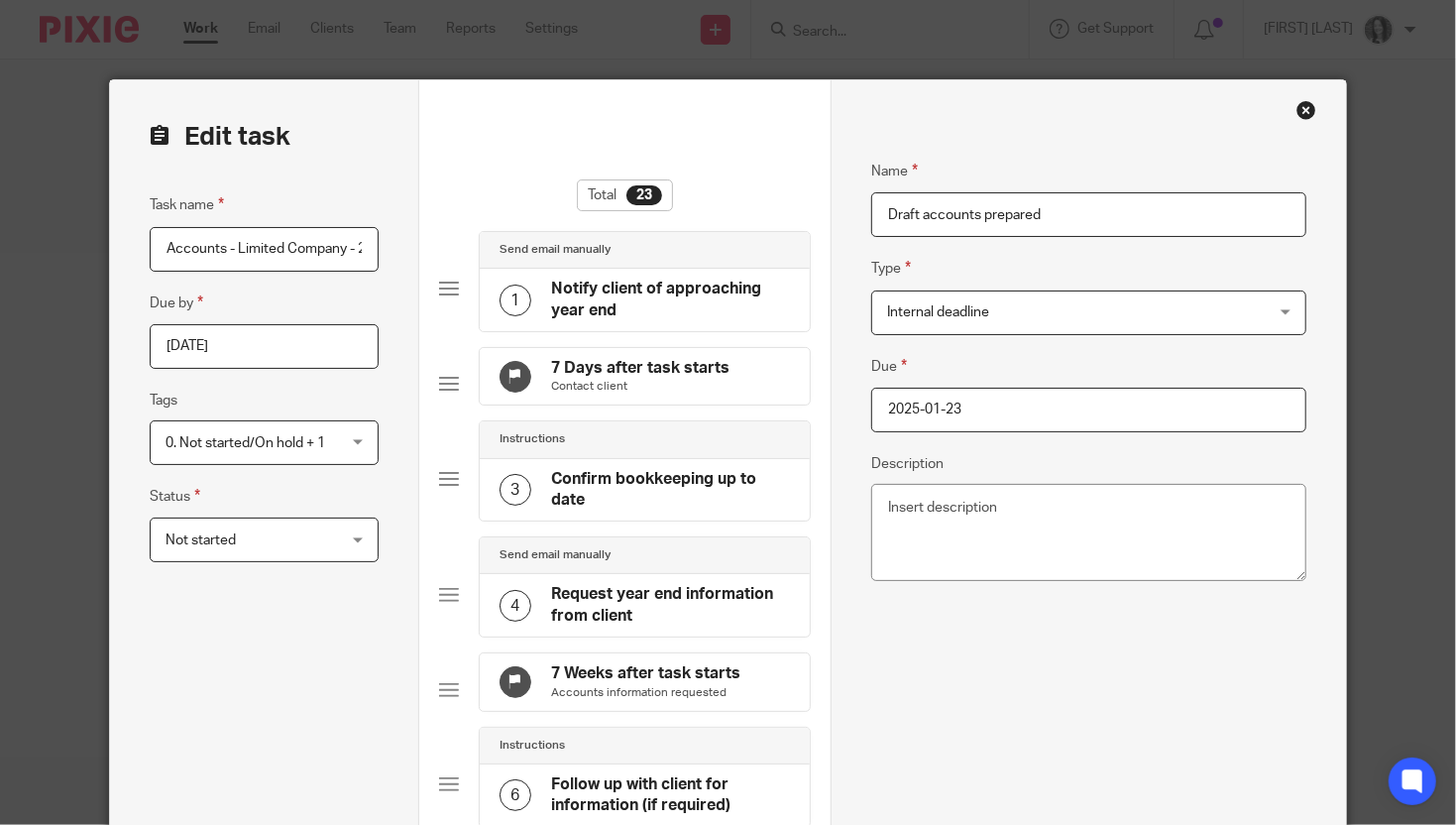 click on "2025-01-23" at bounding box center [1088, 410] 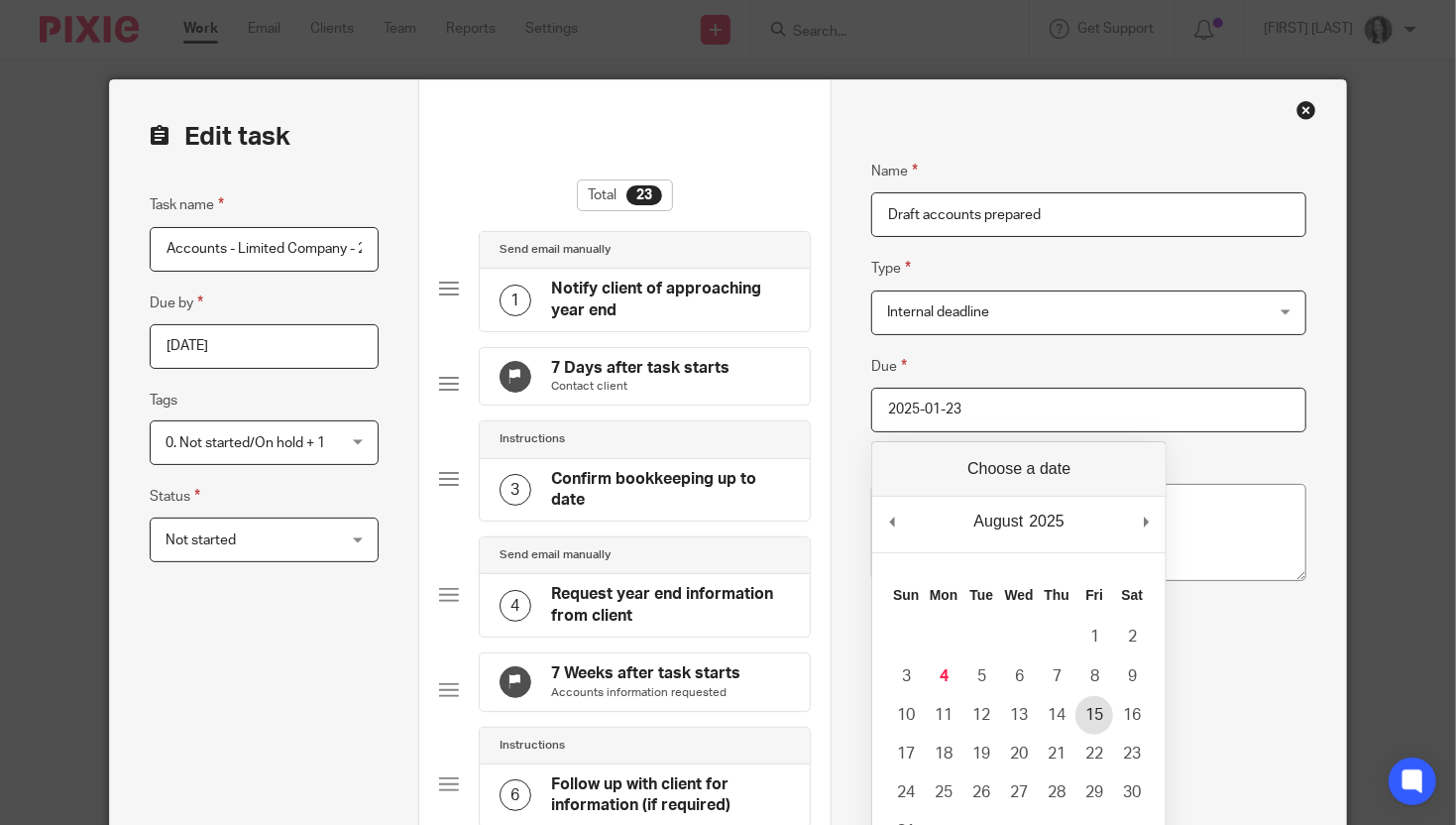 type on "2025-08-15" 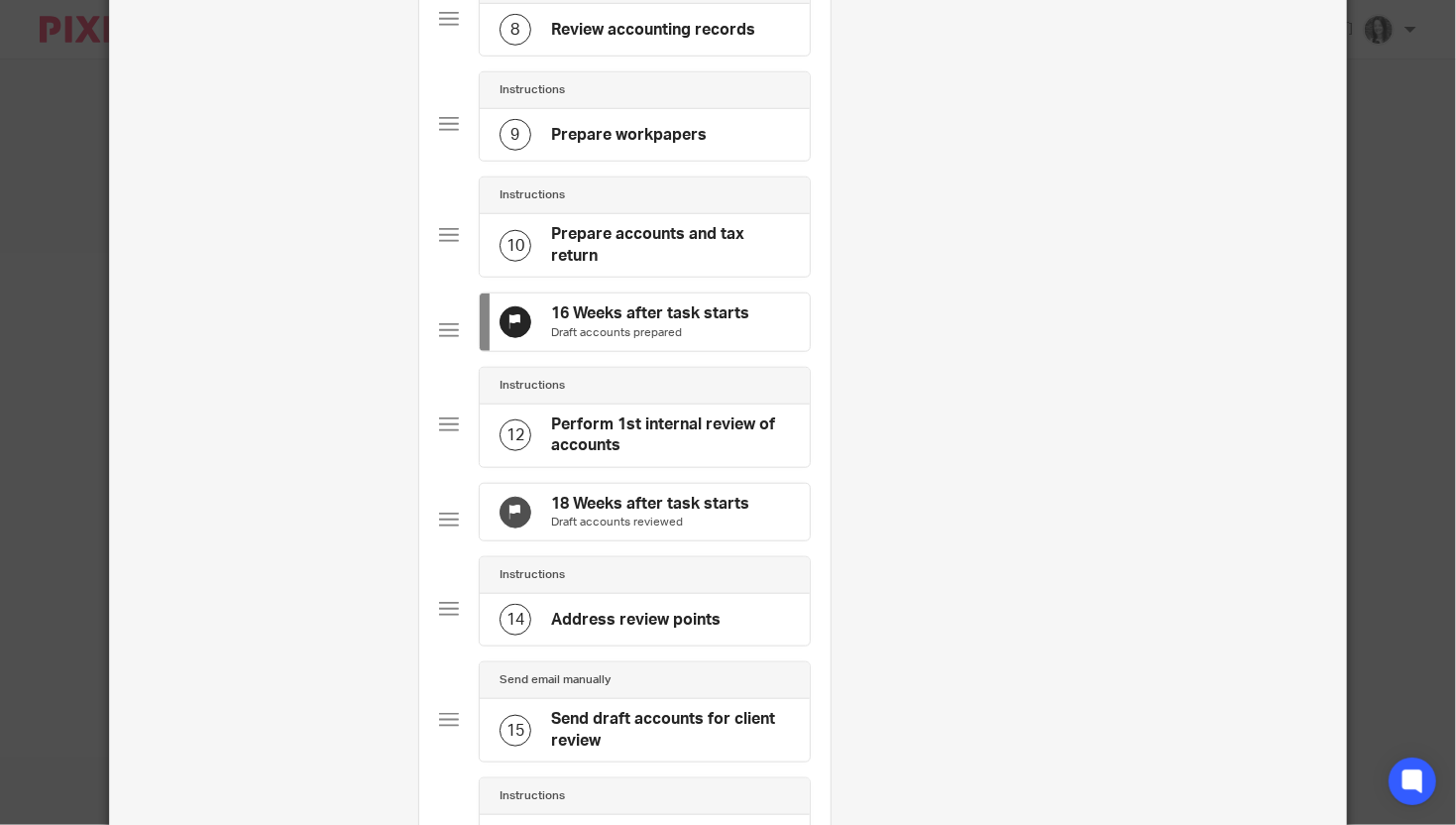 scroll, scrollTop: 1035, scrollLeft: 0, axis: vertical 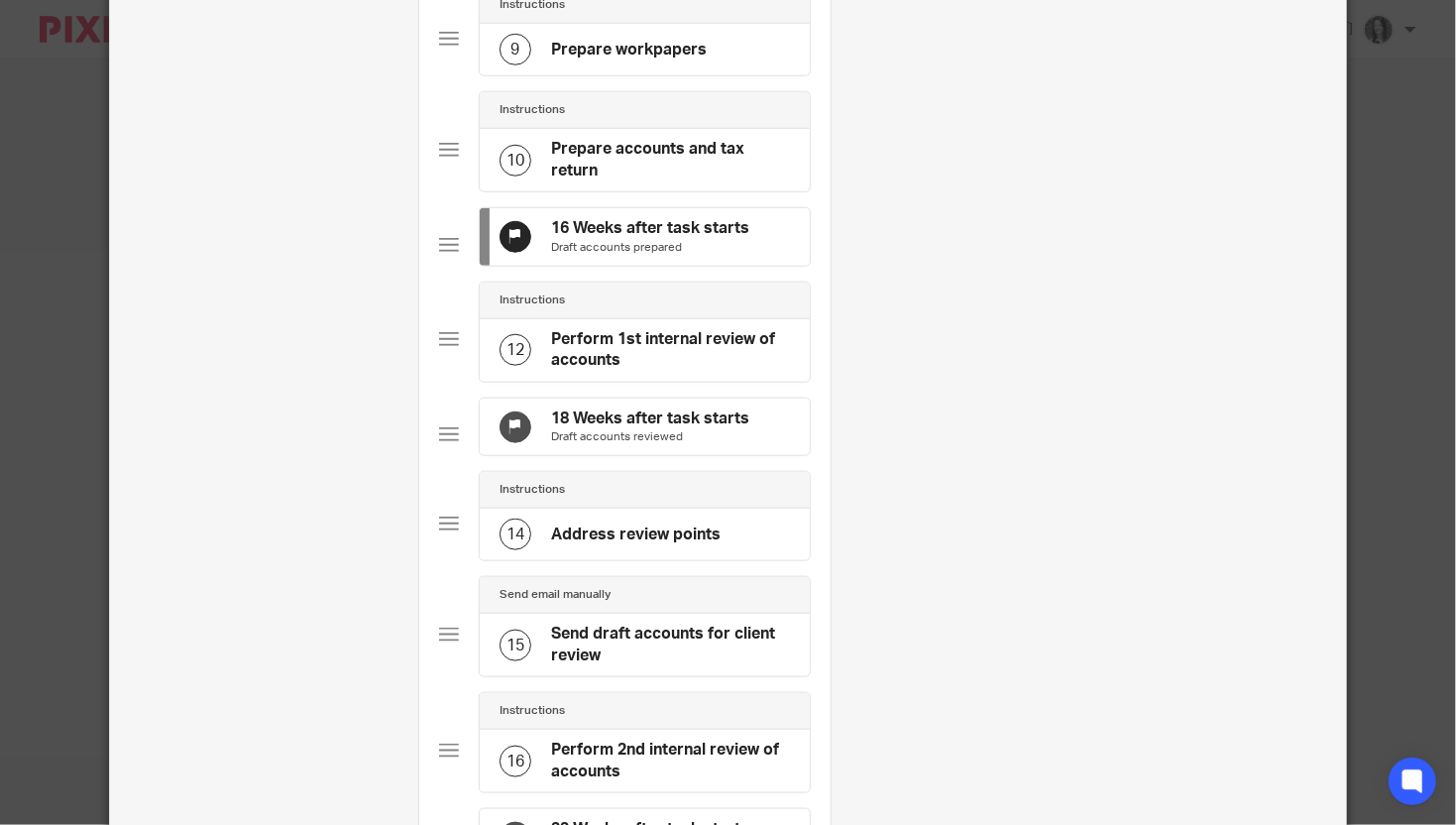 click on "Draft accounts reviewed" 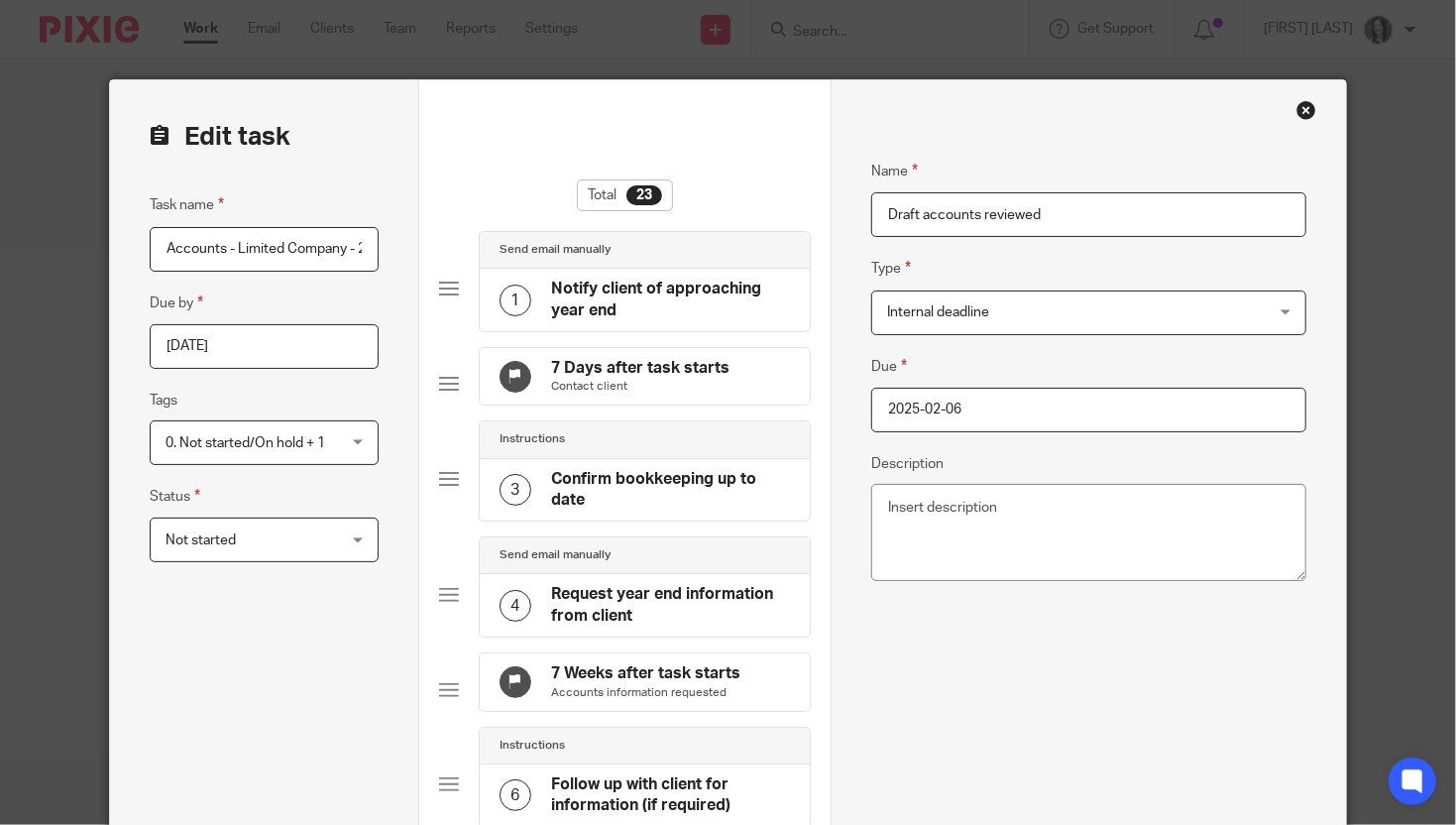 click on "2025-02-06" at bounding box center [1088, 410] 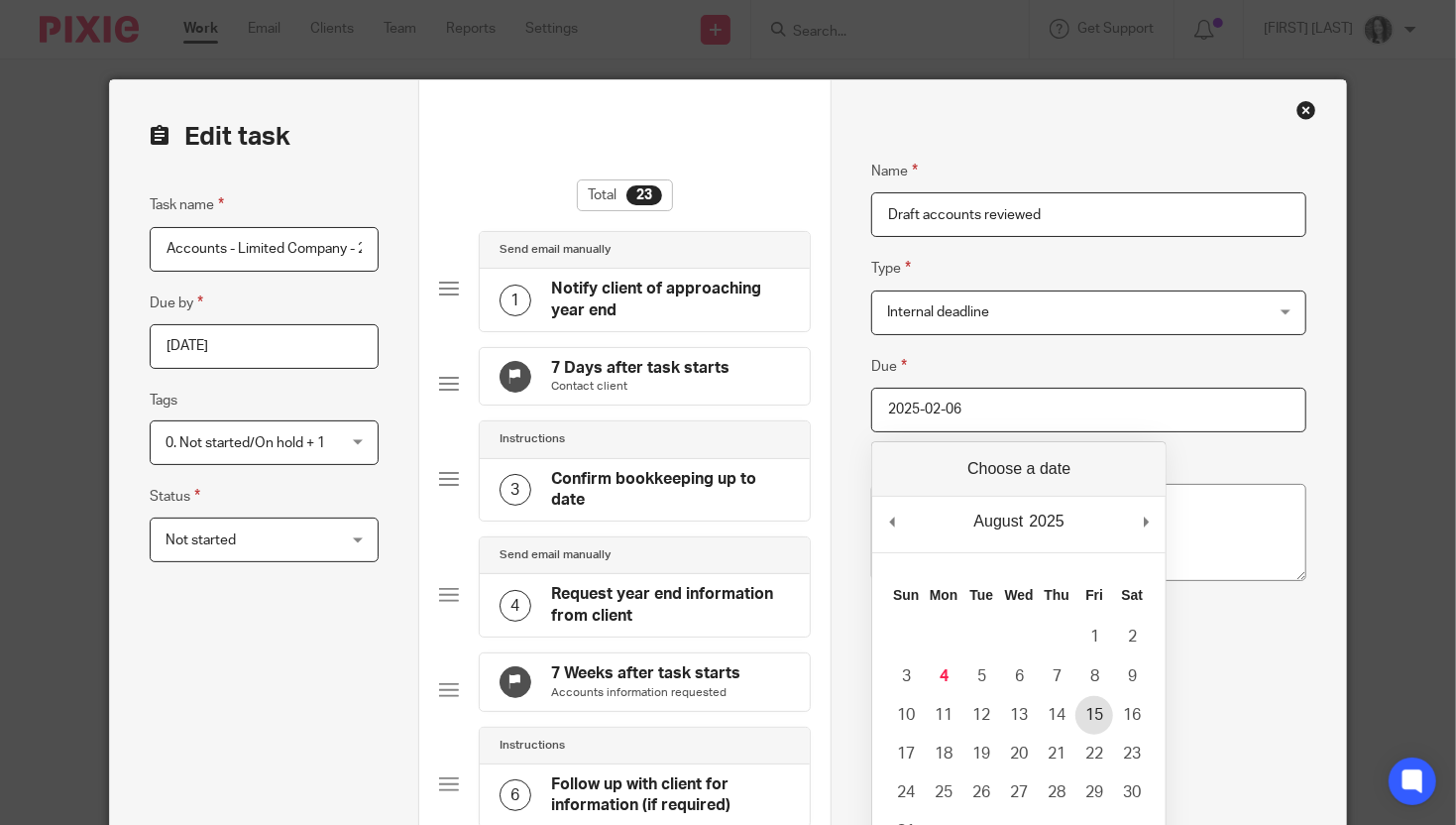 type on "2025-08-15" 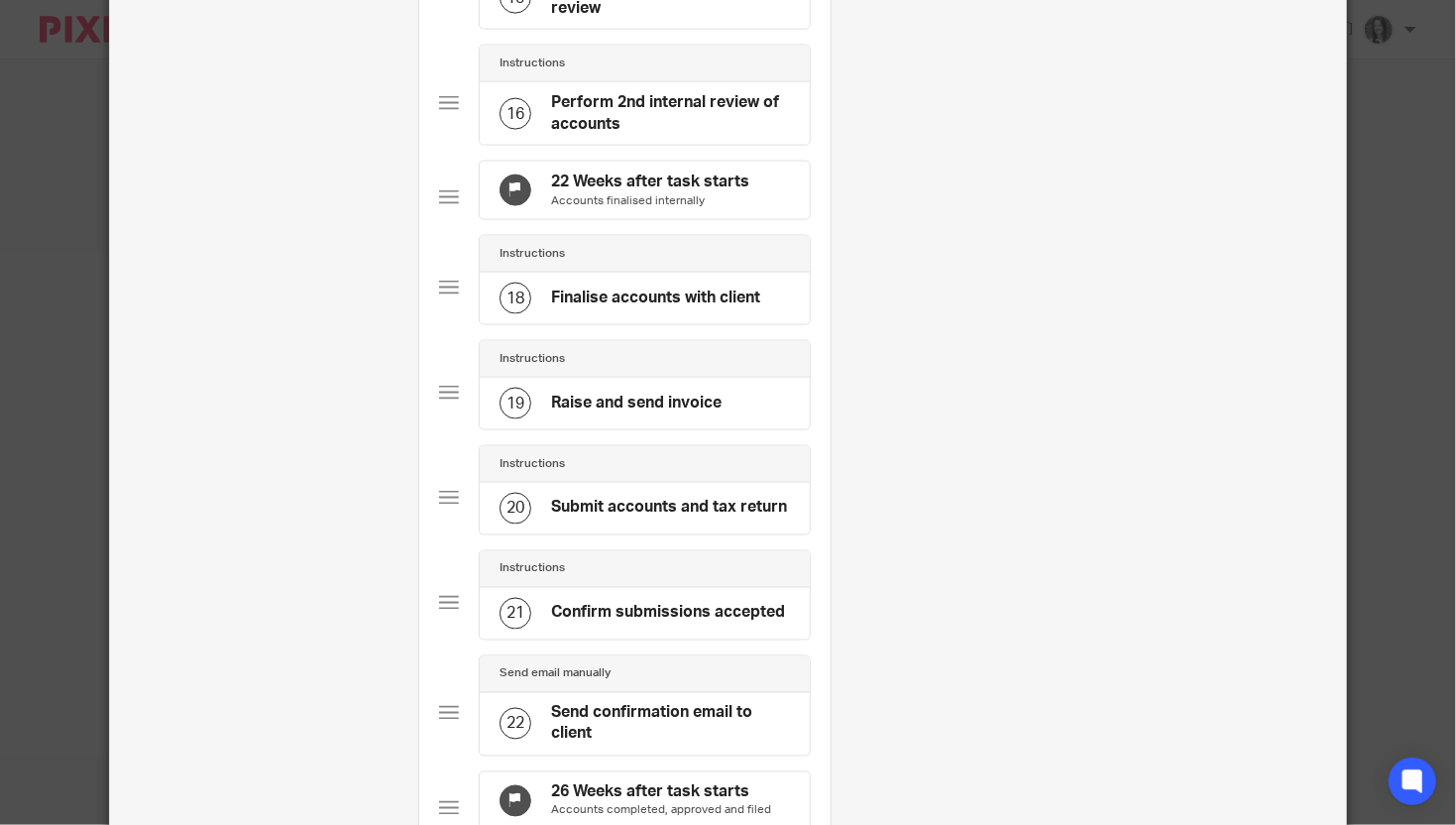 scroll, scrollTop: 1444, scrollLeft: 0, axis: vertical 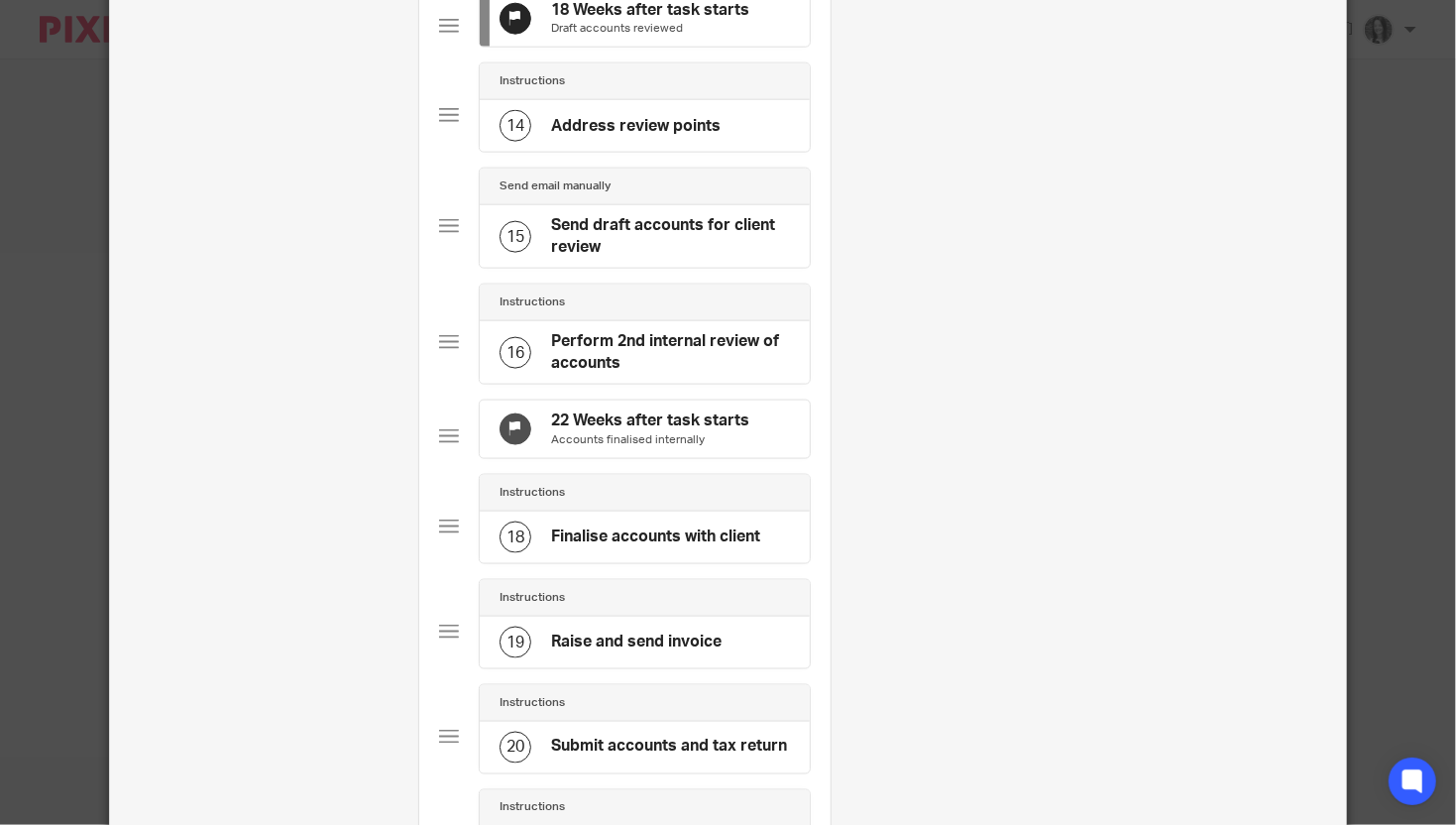 click on "22 Weeks after task starts" 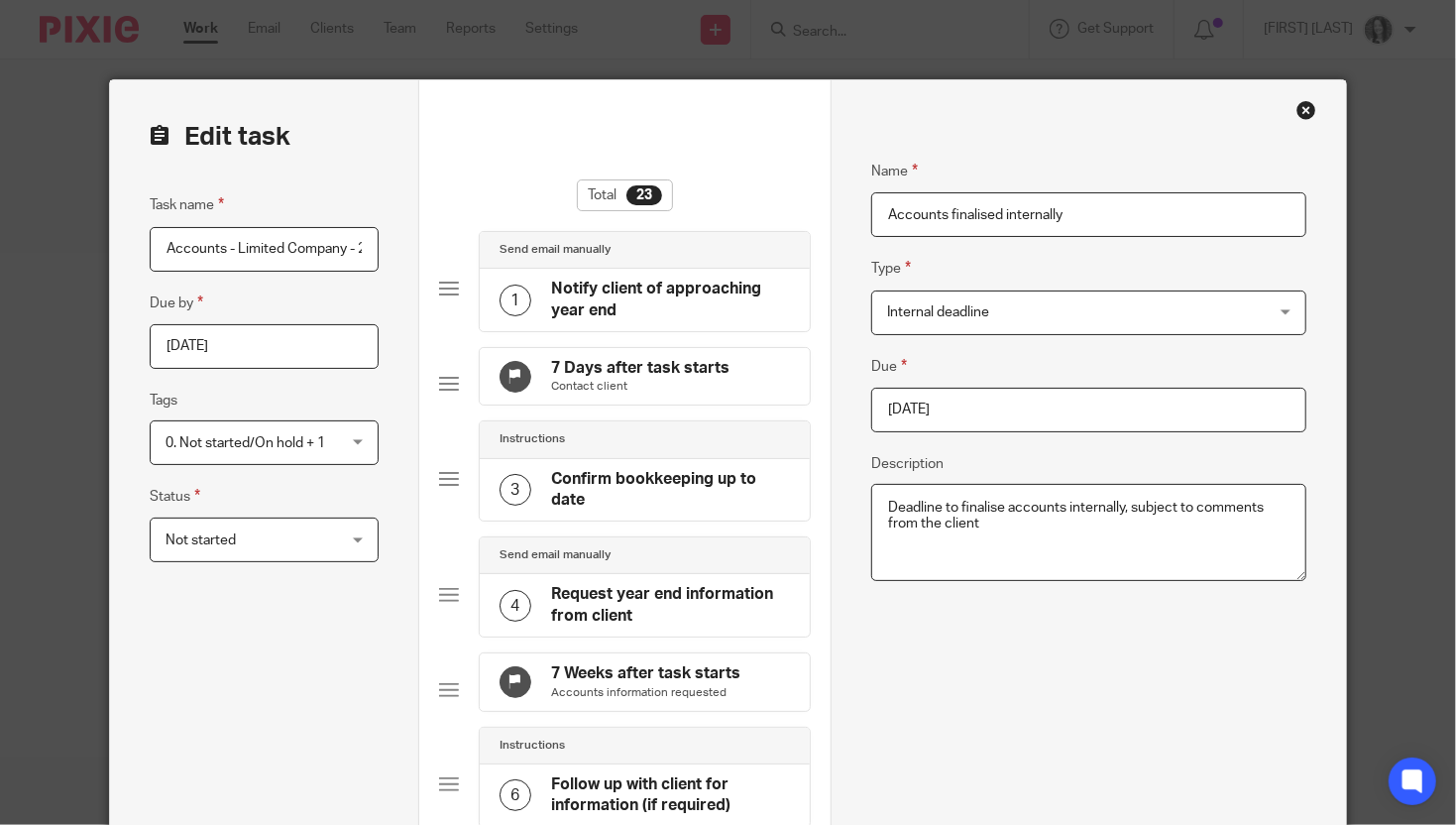 click on "2025-03-06" at bounding box center [1088, 410] 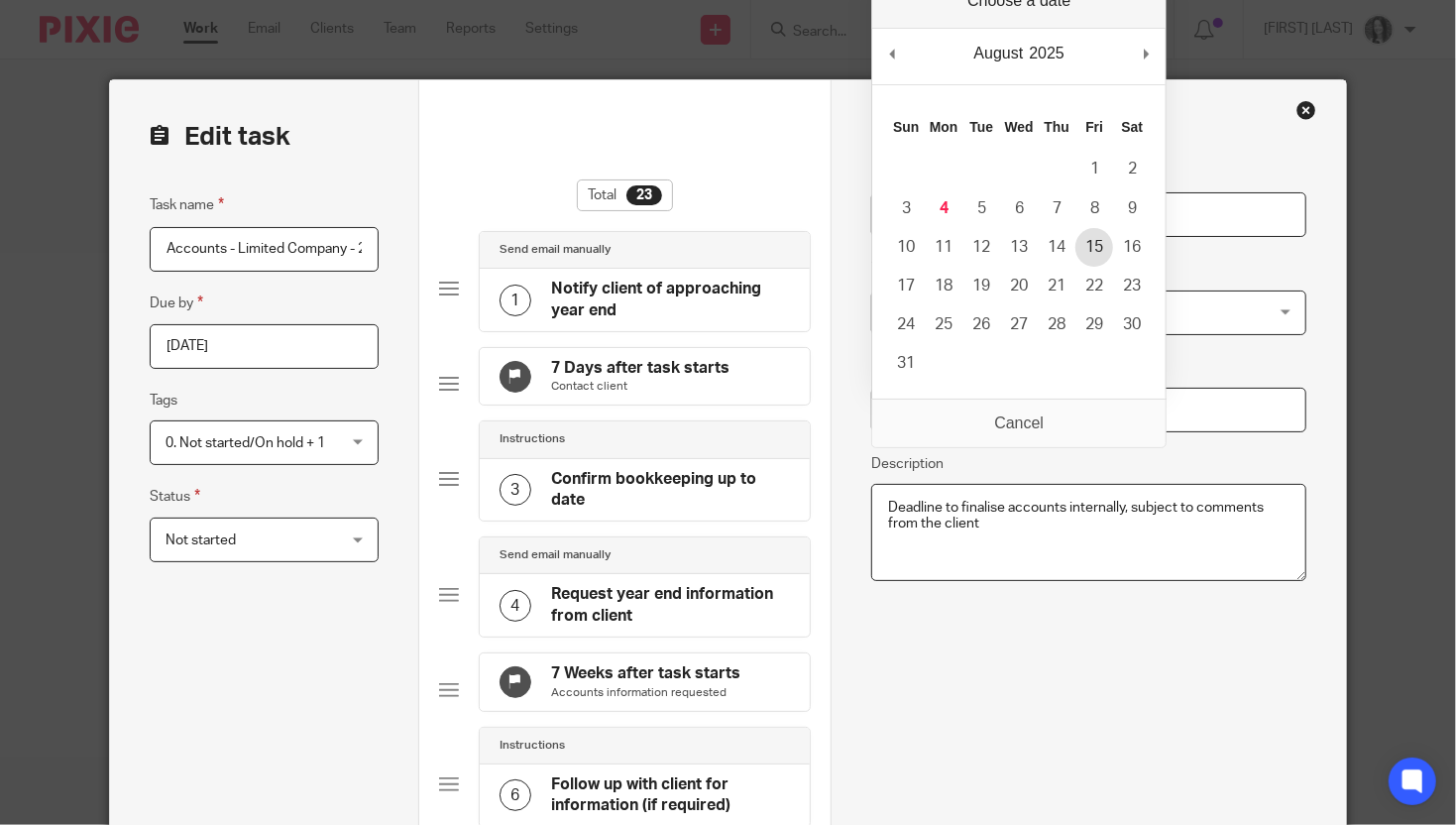type on "2025-08-15" 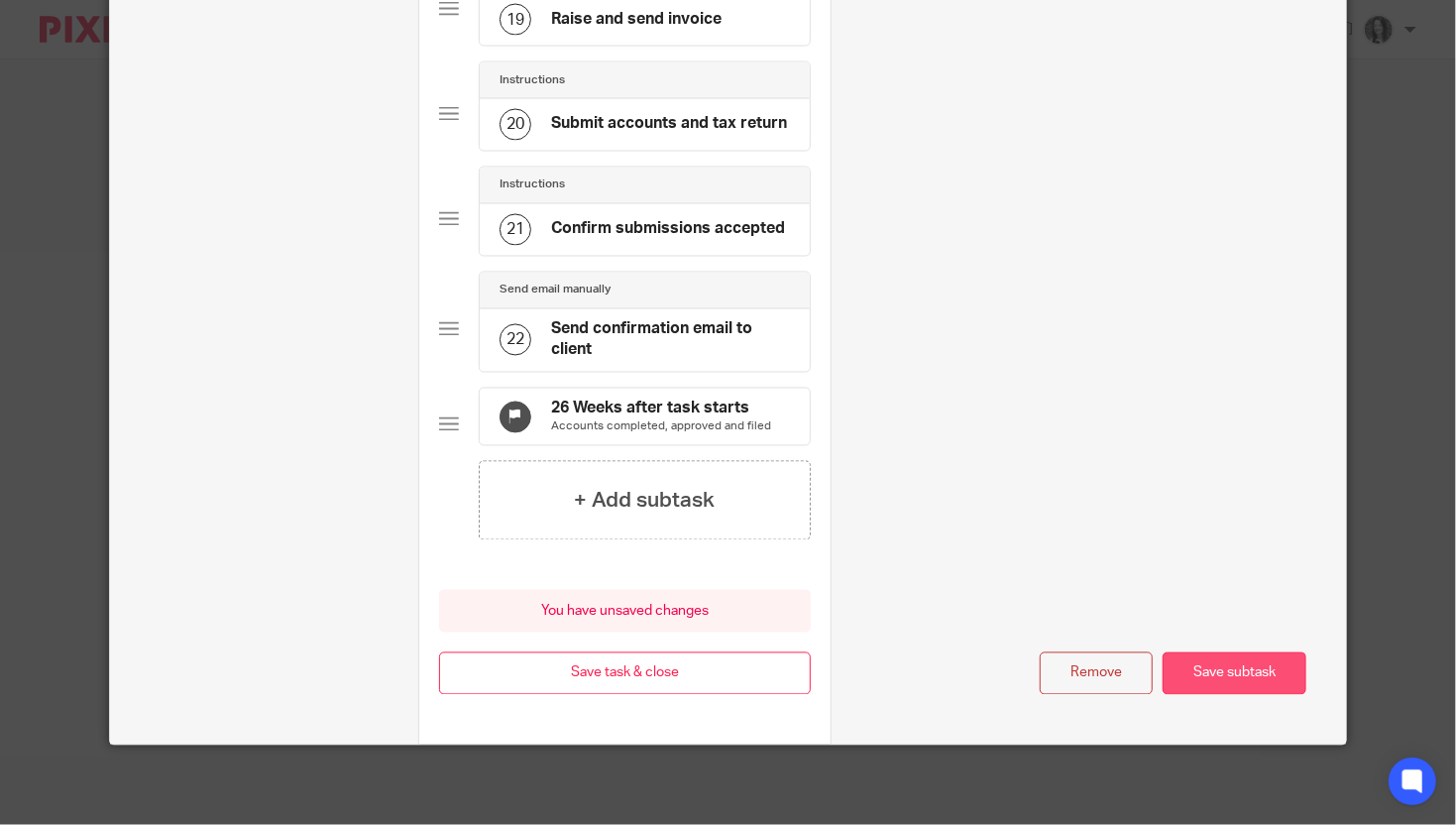 click on "Save subtask" at bounding box center [1234, 673] 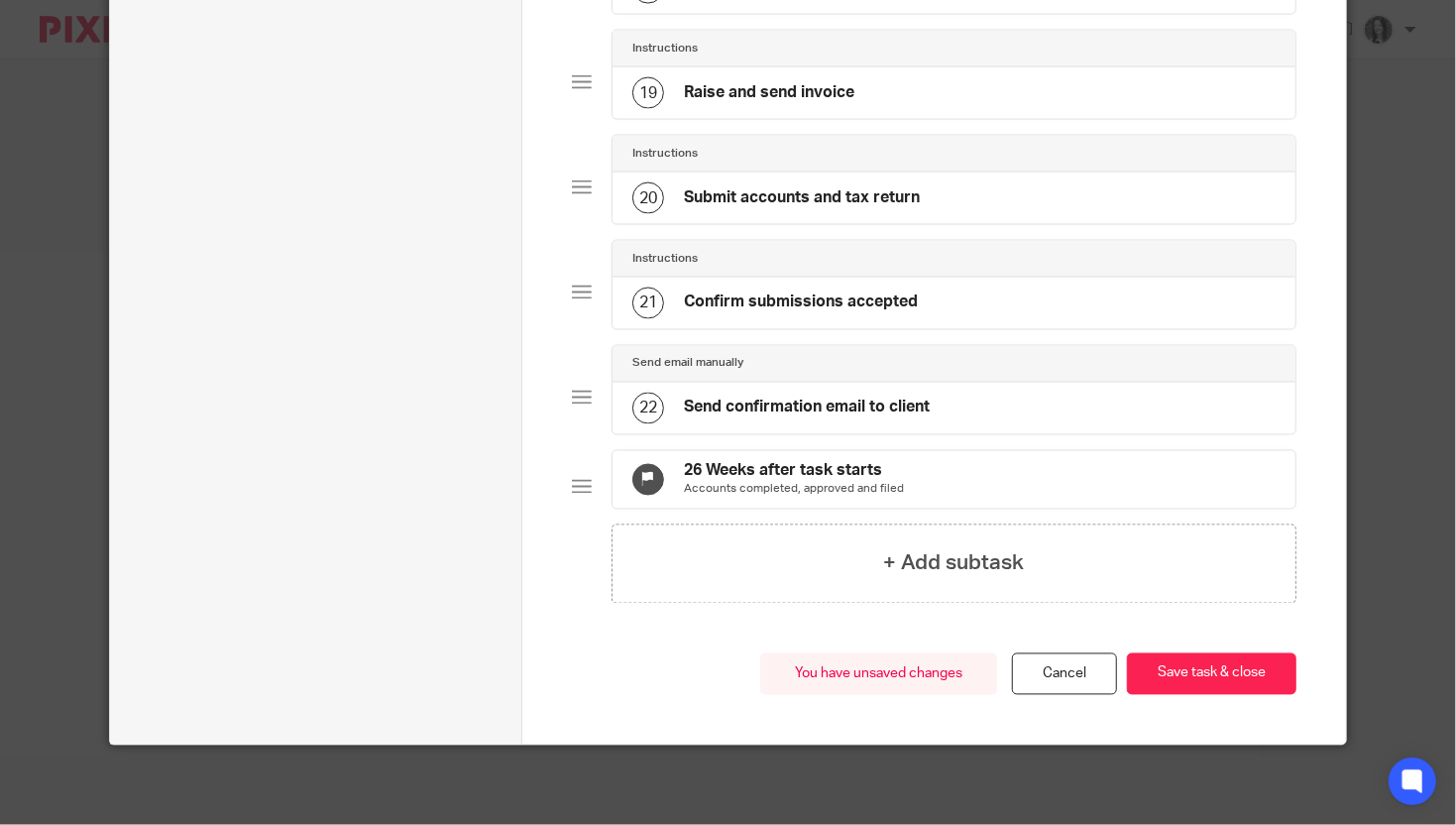 scroll, scrollTop: 1997, scrollLeft: 0, axis: vertical 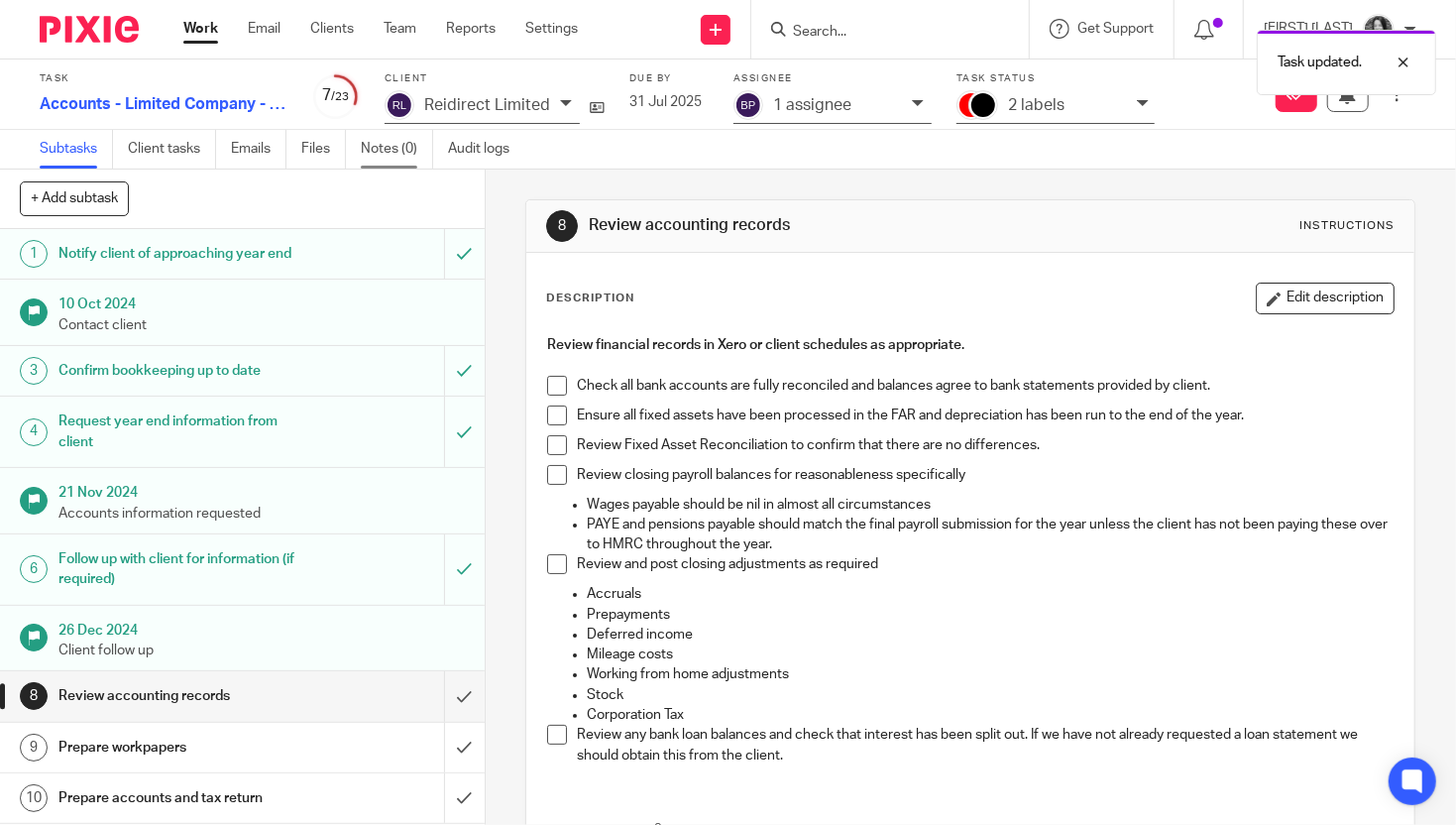 click on "Notes (0)" at bounding box center [396, 149] 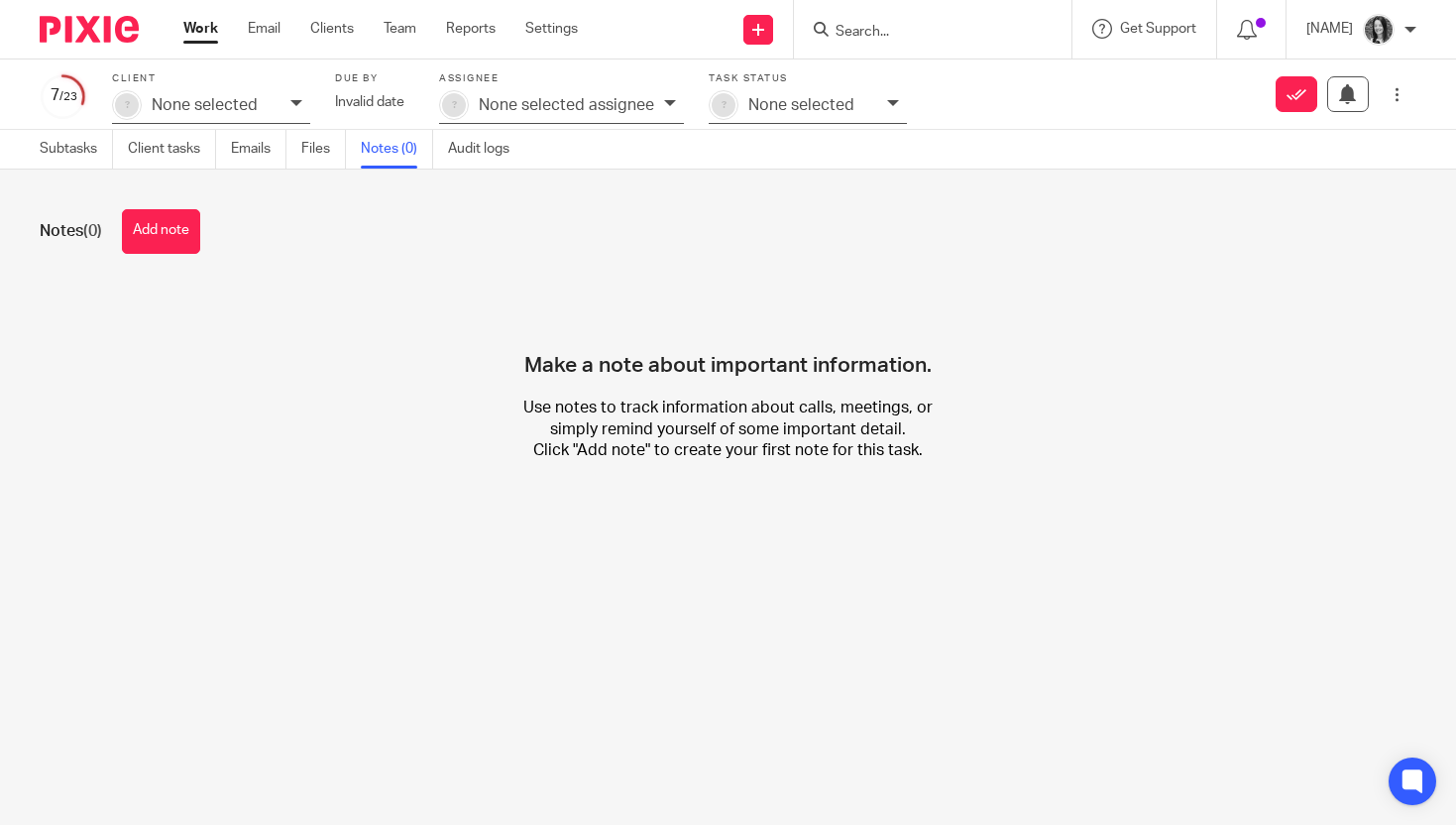 scroll, scrollTop: 0, scrollLeft: 0, axis: both 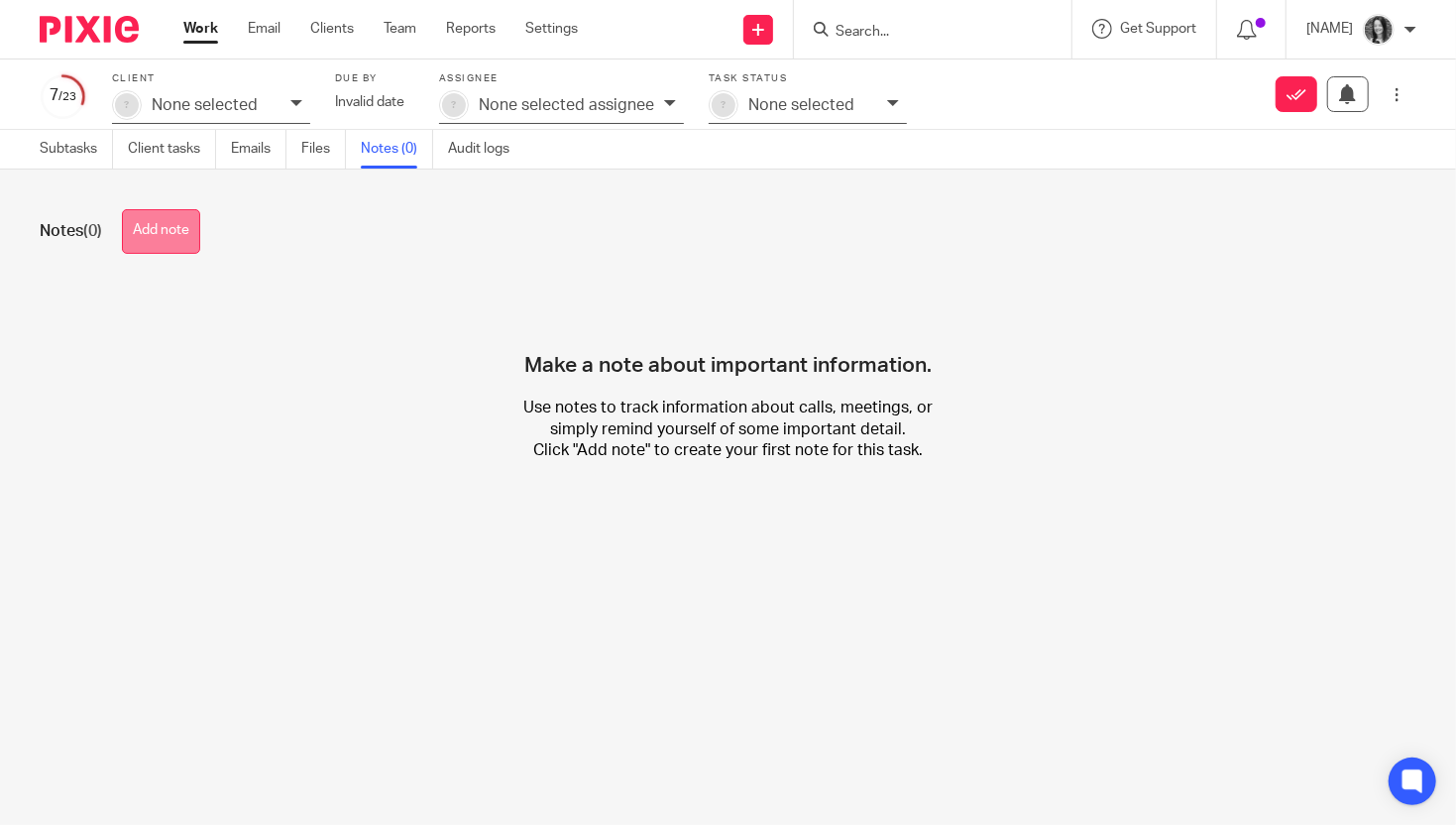 click on "Add note" at bounding box center [161, 231] 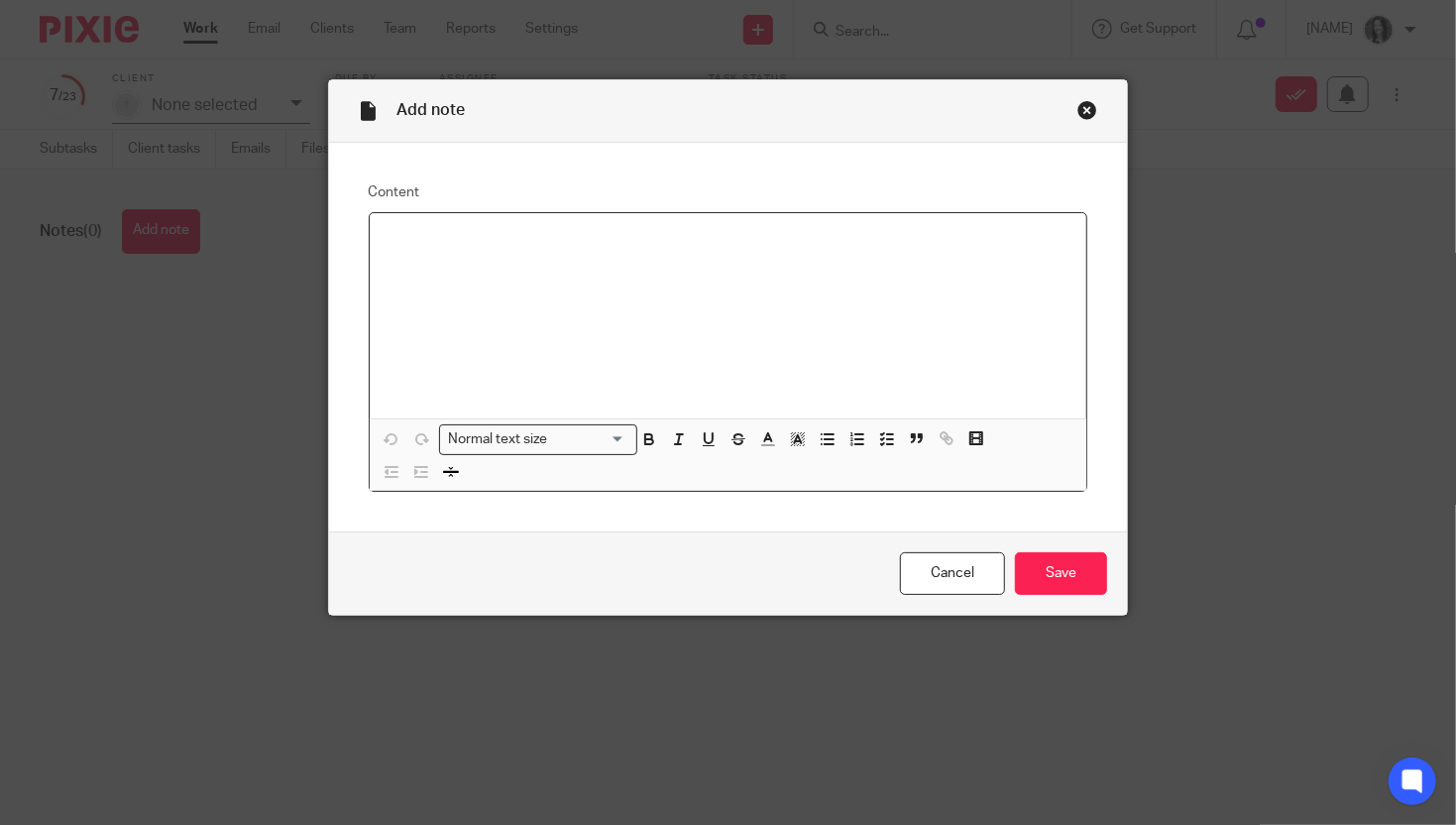 type 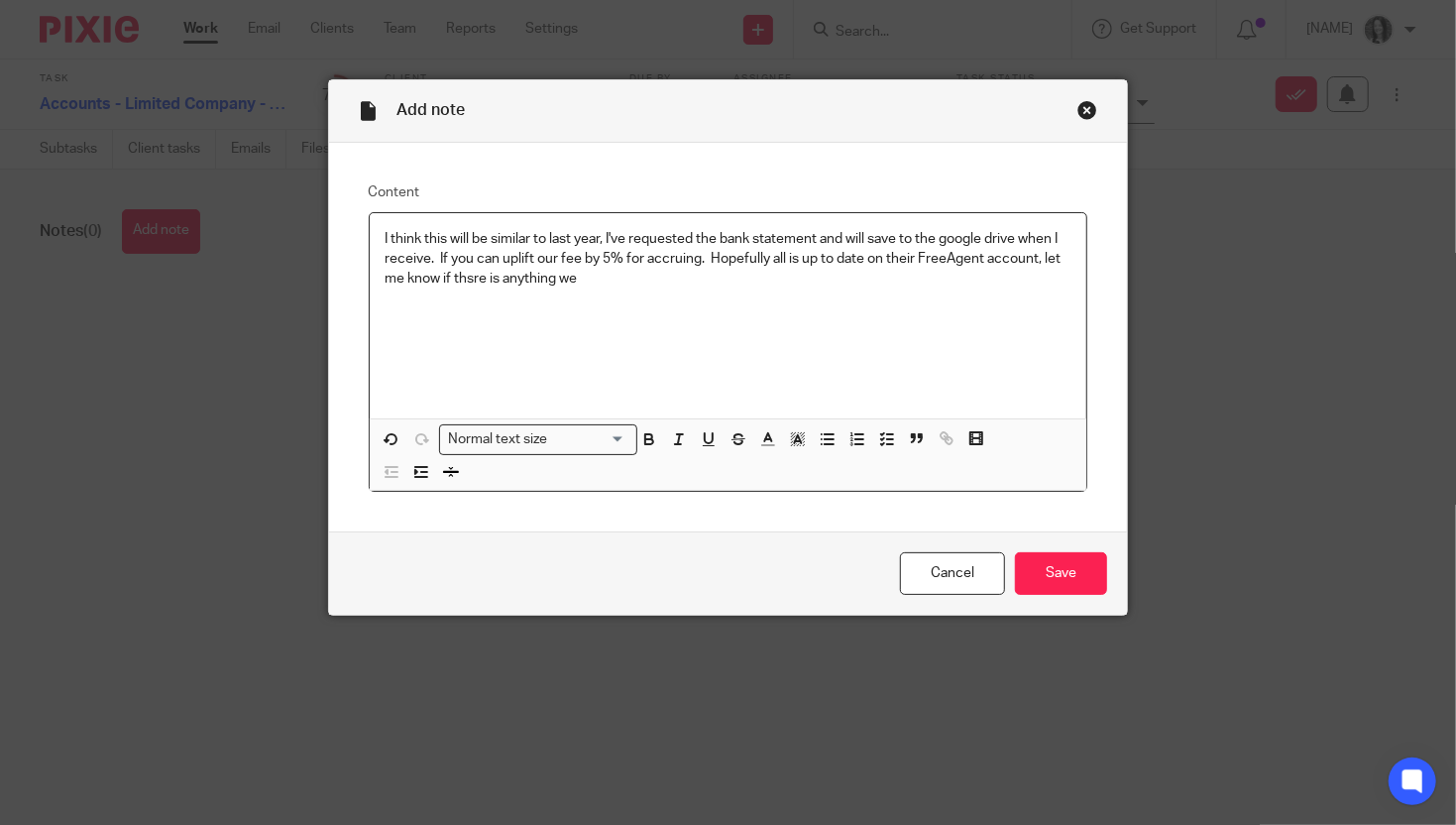 click on "I think this will be similar to last year, I've requested the bank statement and will save to the google drive when I receive.  If you can uplift our fee by 5% for accruing.  Hopefully all is up to date on their FreeAgent account, let me know if thsre is anything we" at bounding box center (728, 259) 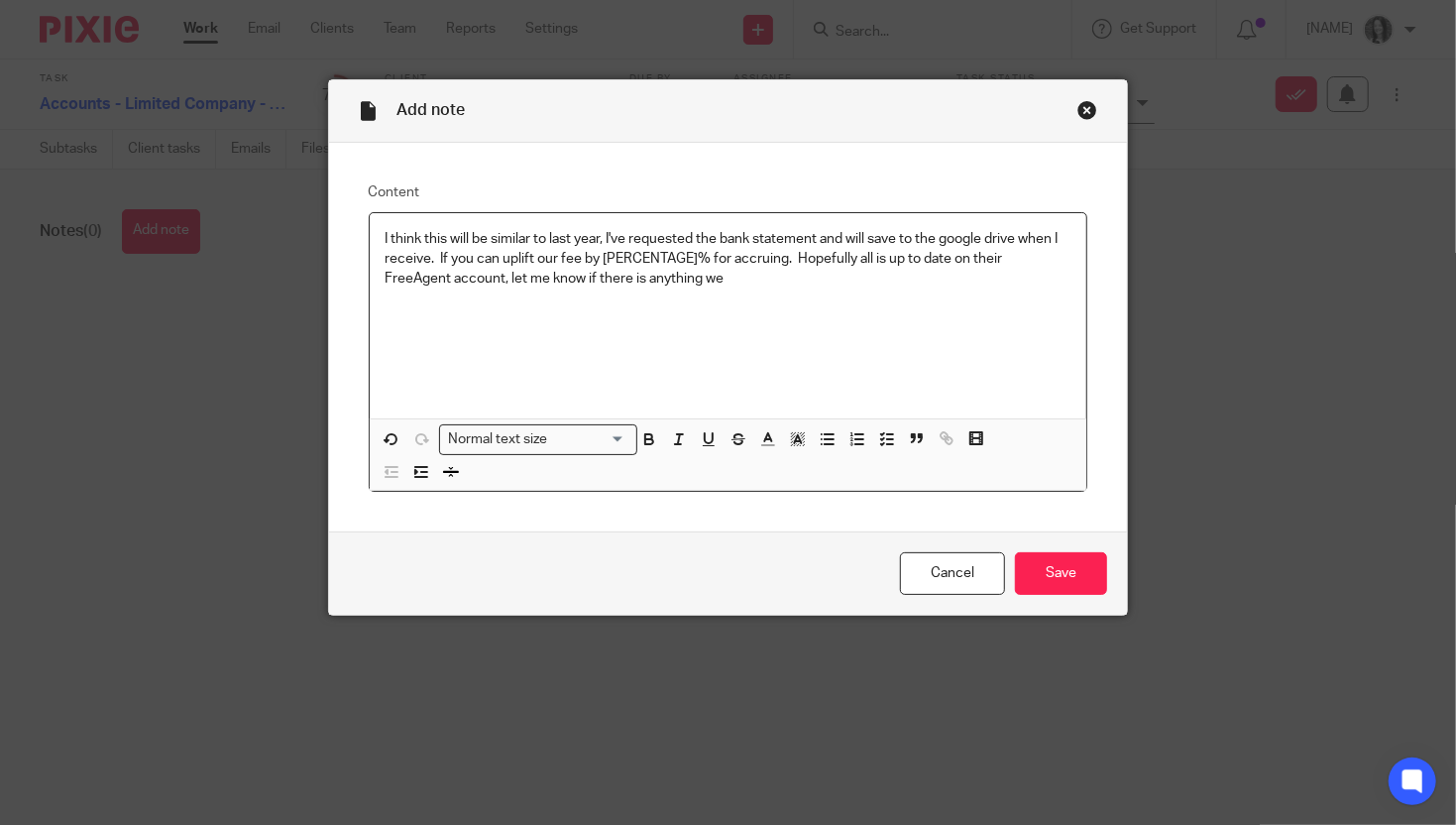 click on "I think this will be similar to last year, I've requested the bank statement and will save to the google drive when I receive.  If you can uplift our fee by [PERCENTAGE]% for accruing.  Hopefully all is up to date on their FreeAgent account, let me know if there is anything we" at bounding box center [728, 259] 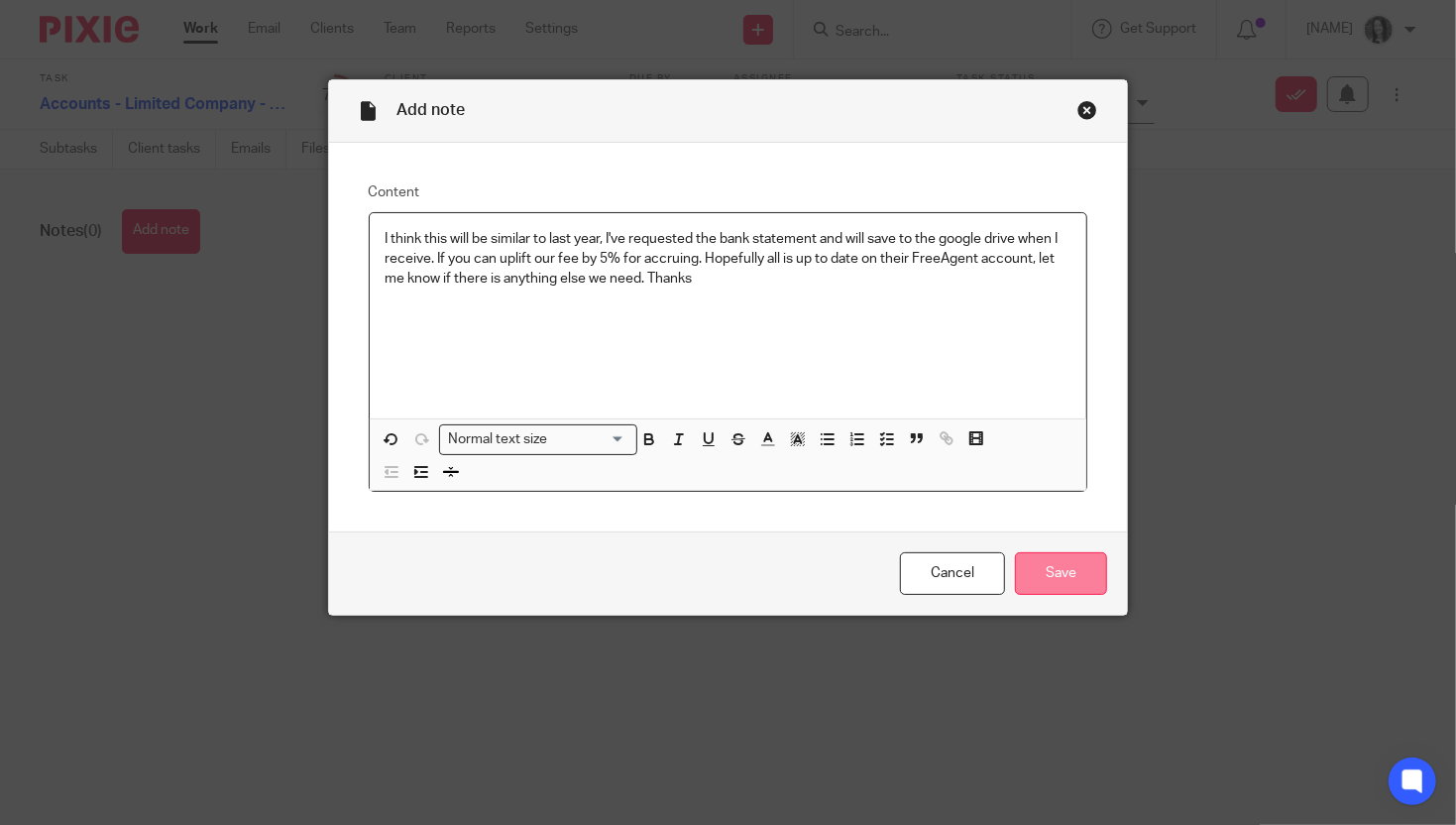 click on "Save" at bounding box center (1061, 573) 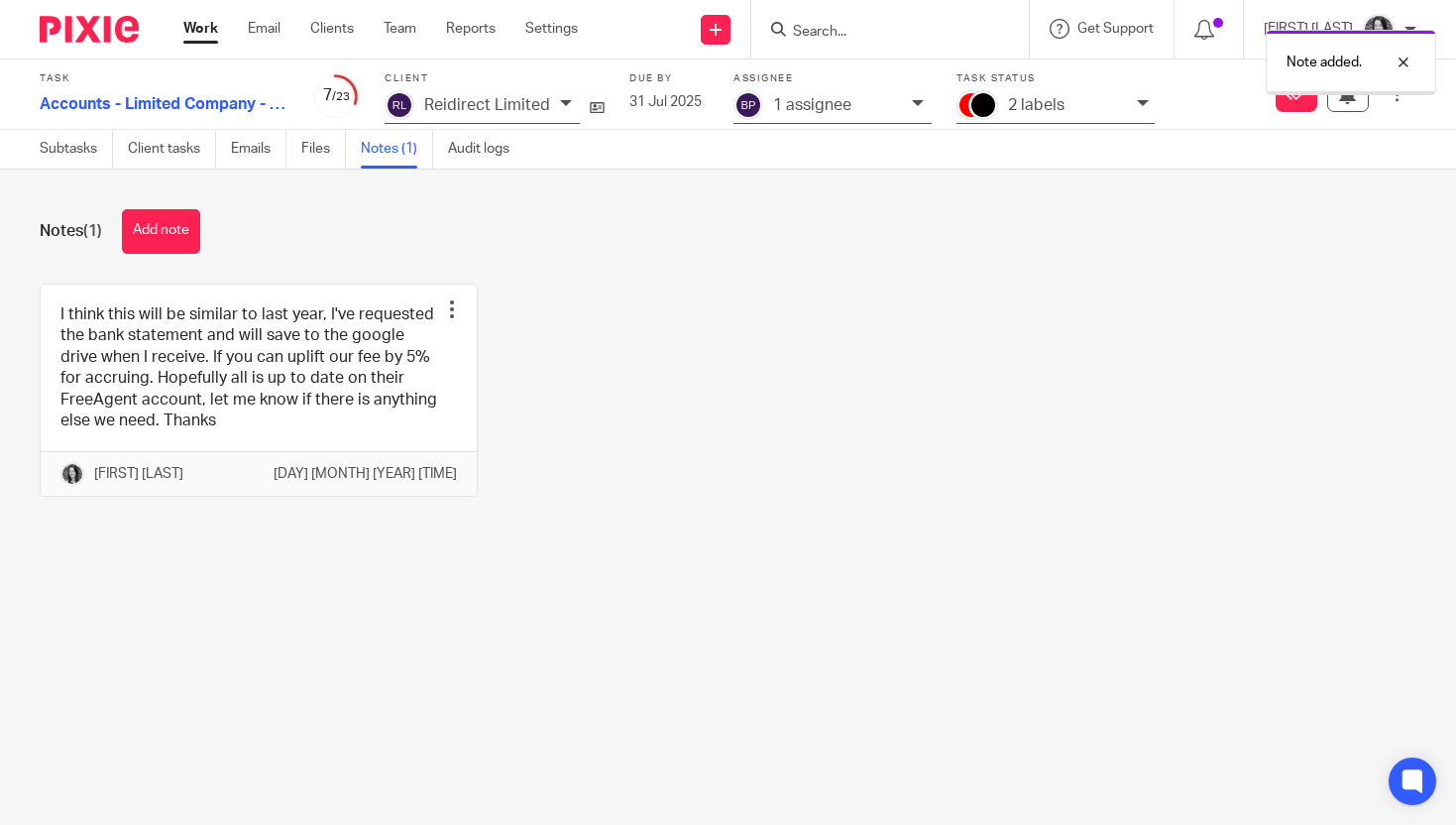 scroll, scrollTop: 0, scrollLeft: 0, axis: both 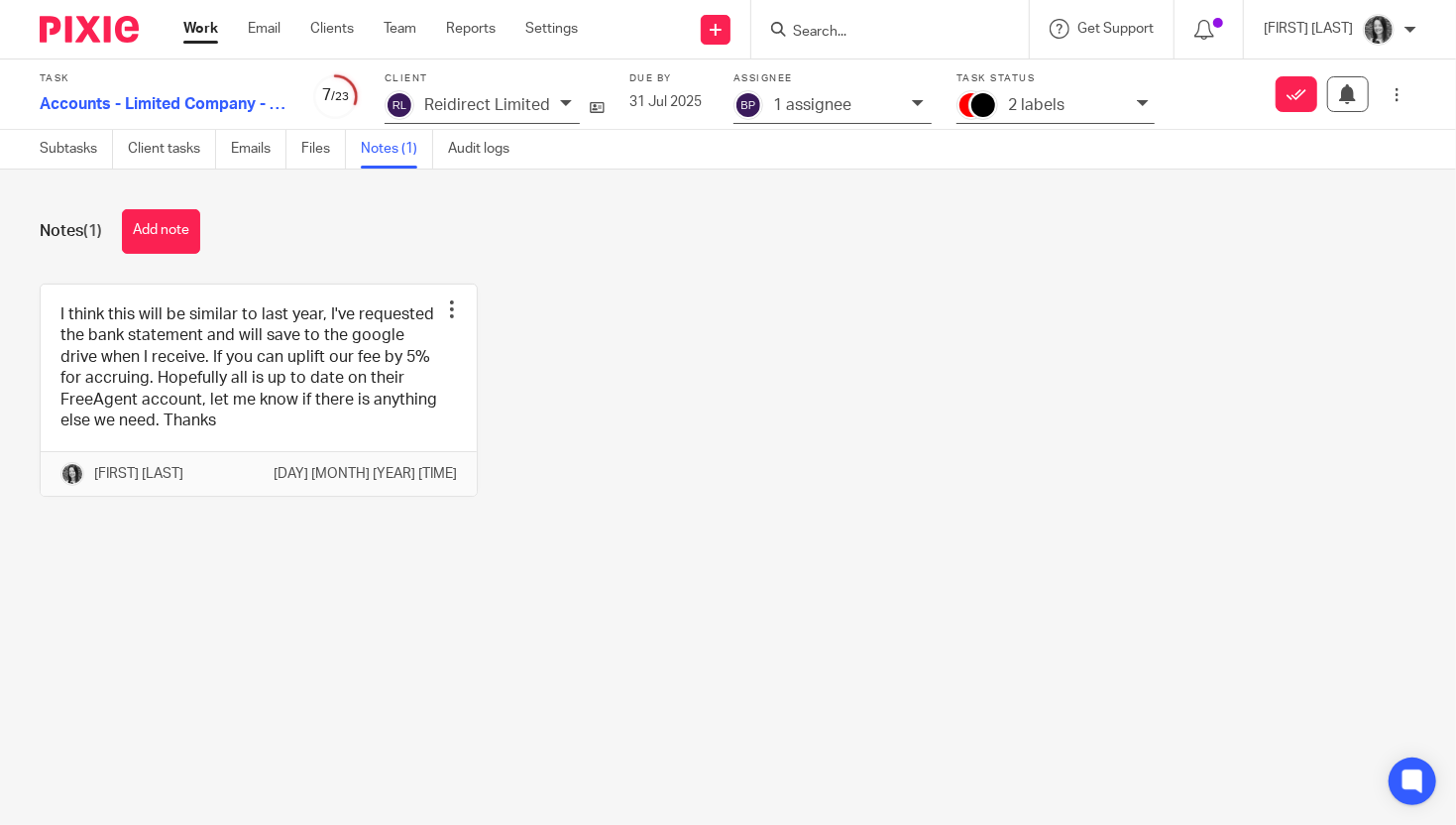 click on "1
assignee" at bounding box center (833, 107) 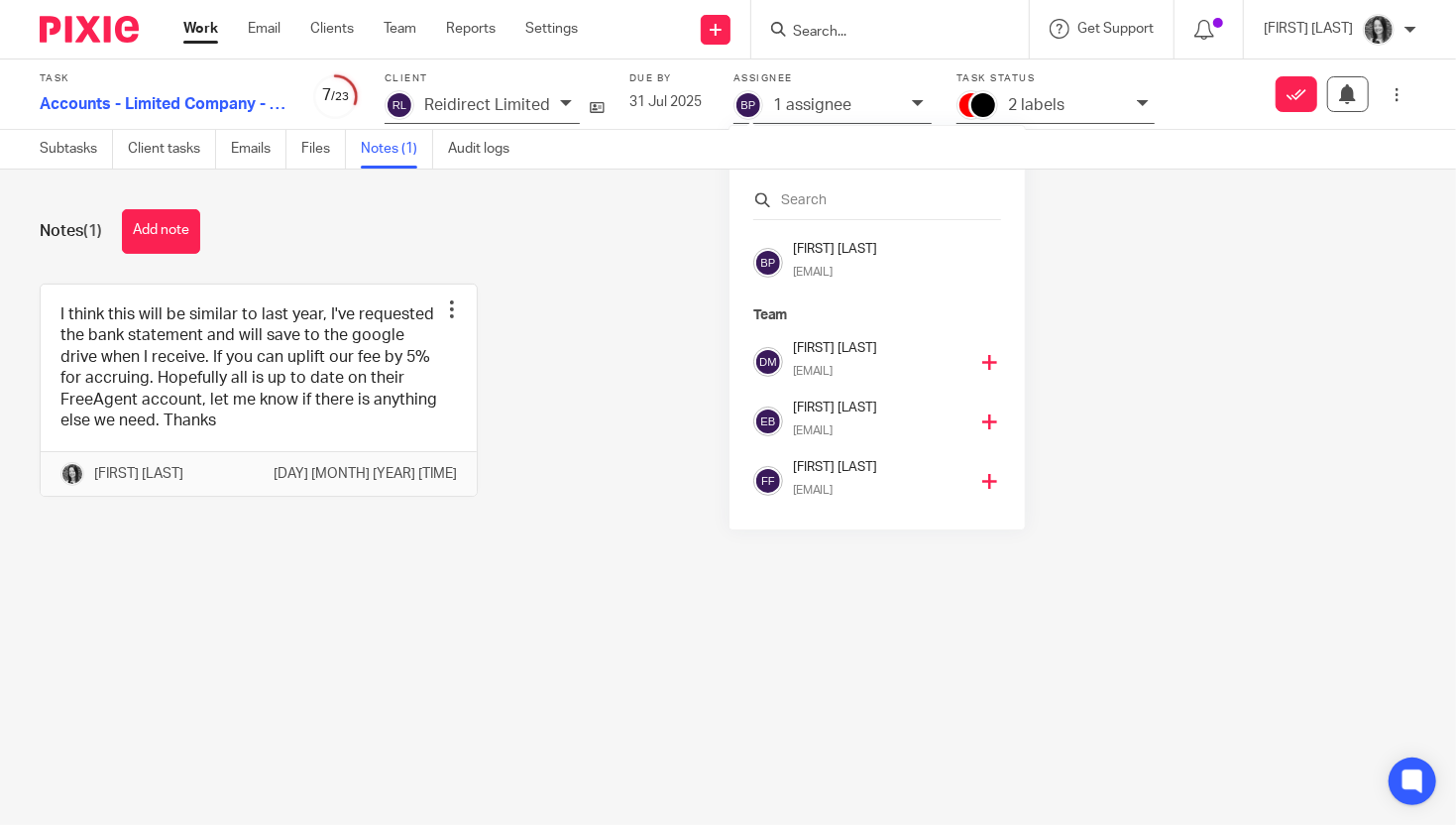 click at bounding box center (877, 200) 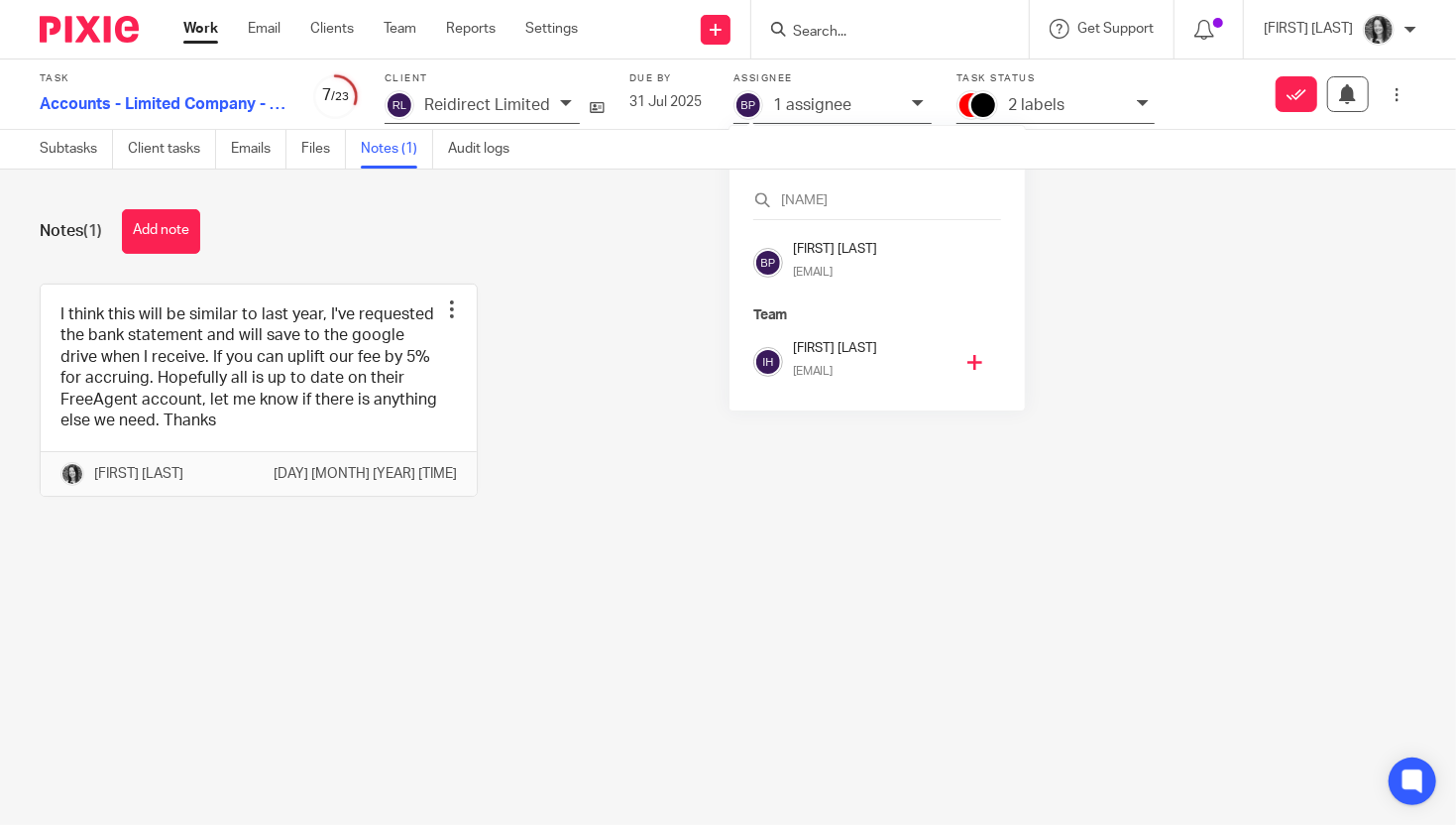 type on "[NAME]" 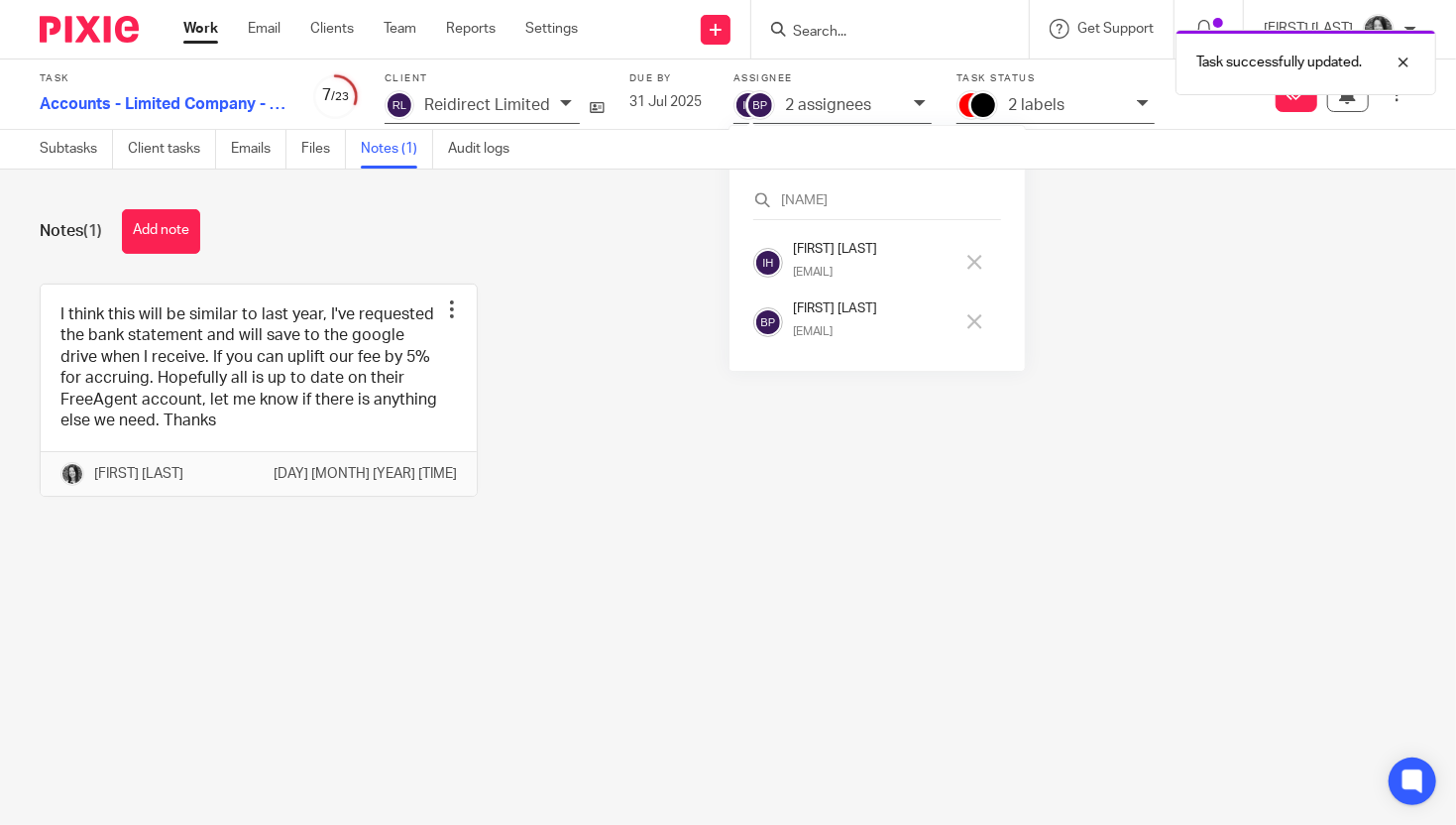 click on "[FIRST] [LAST]" at bounding box center [873, 308] 